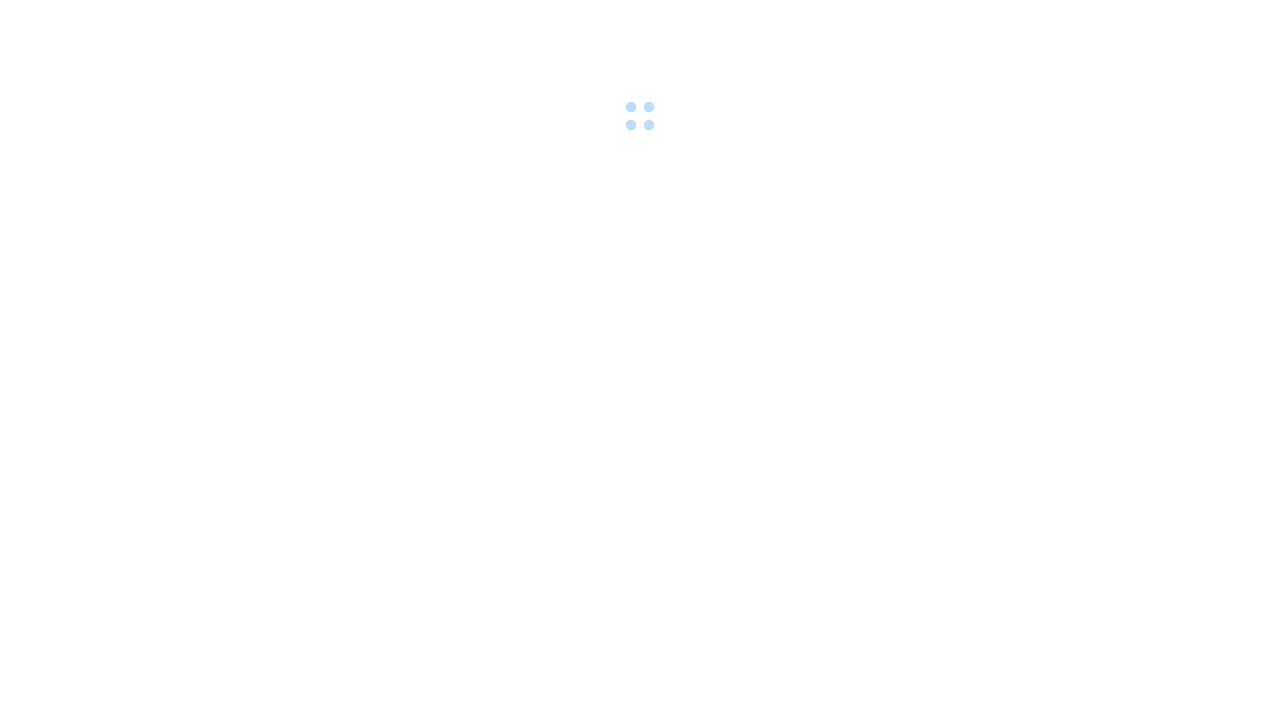 scroll, scrollTop: 0, scrollLeft: 0, axis: both 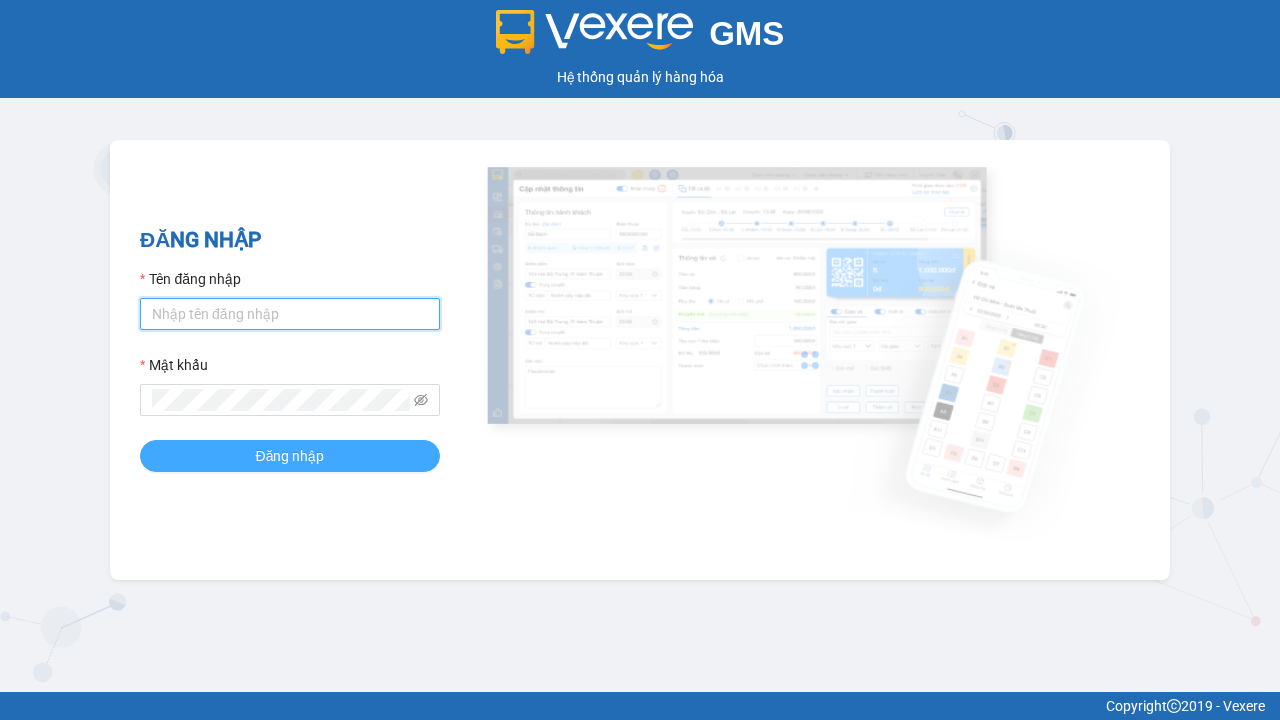click on "Tên đăng nhập" at bounding box center [290, 314] 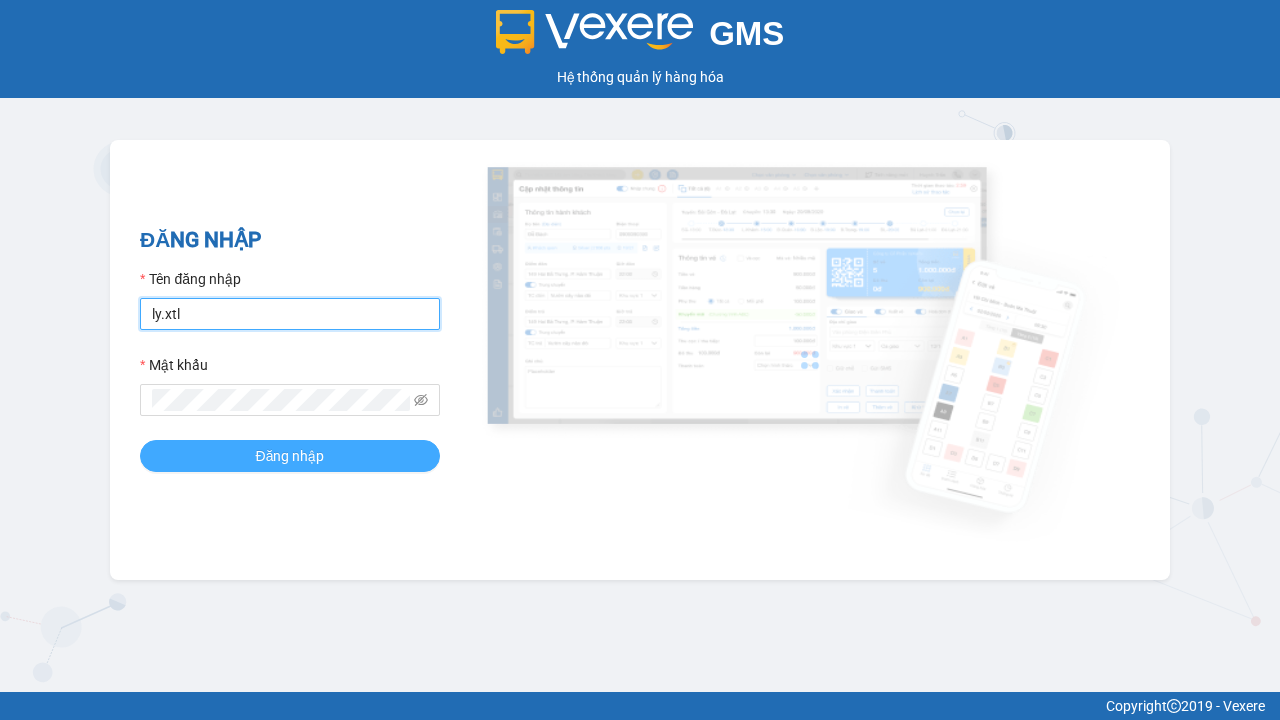 type on "ly.xtl" 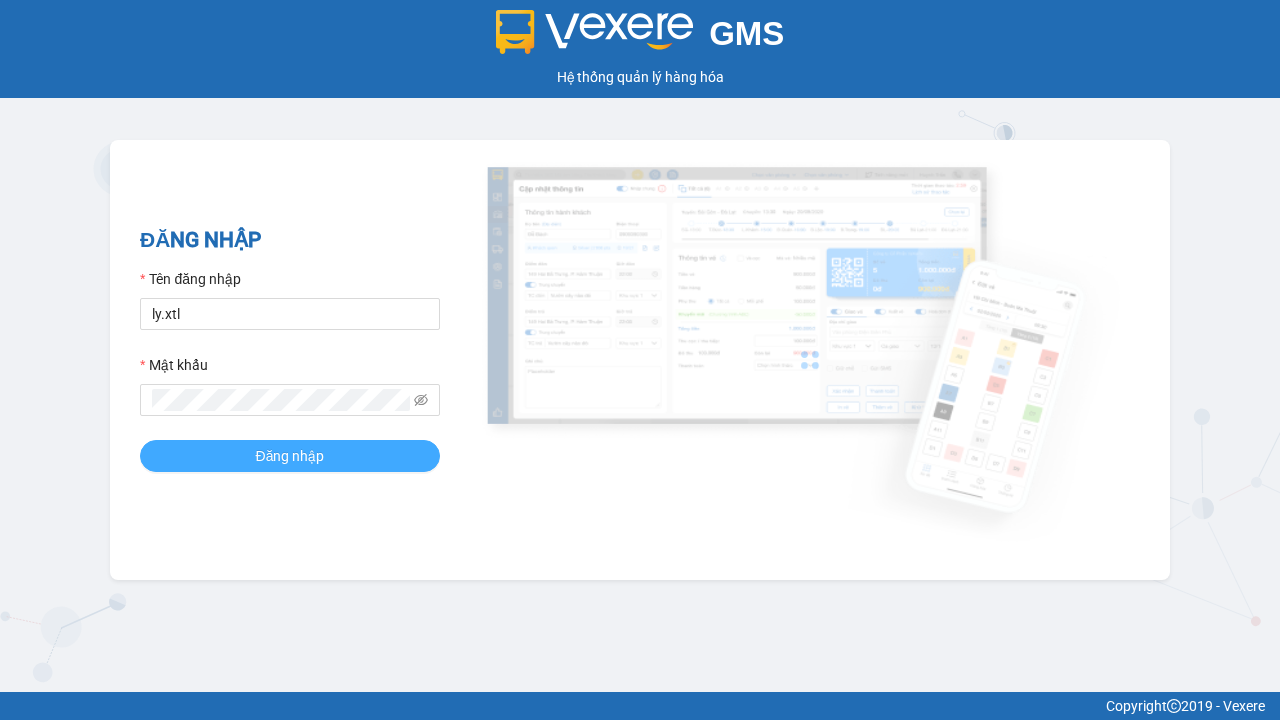 click on "Đăng nhập" at bounding box center (290, 456) 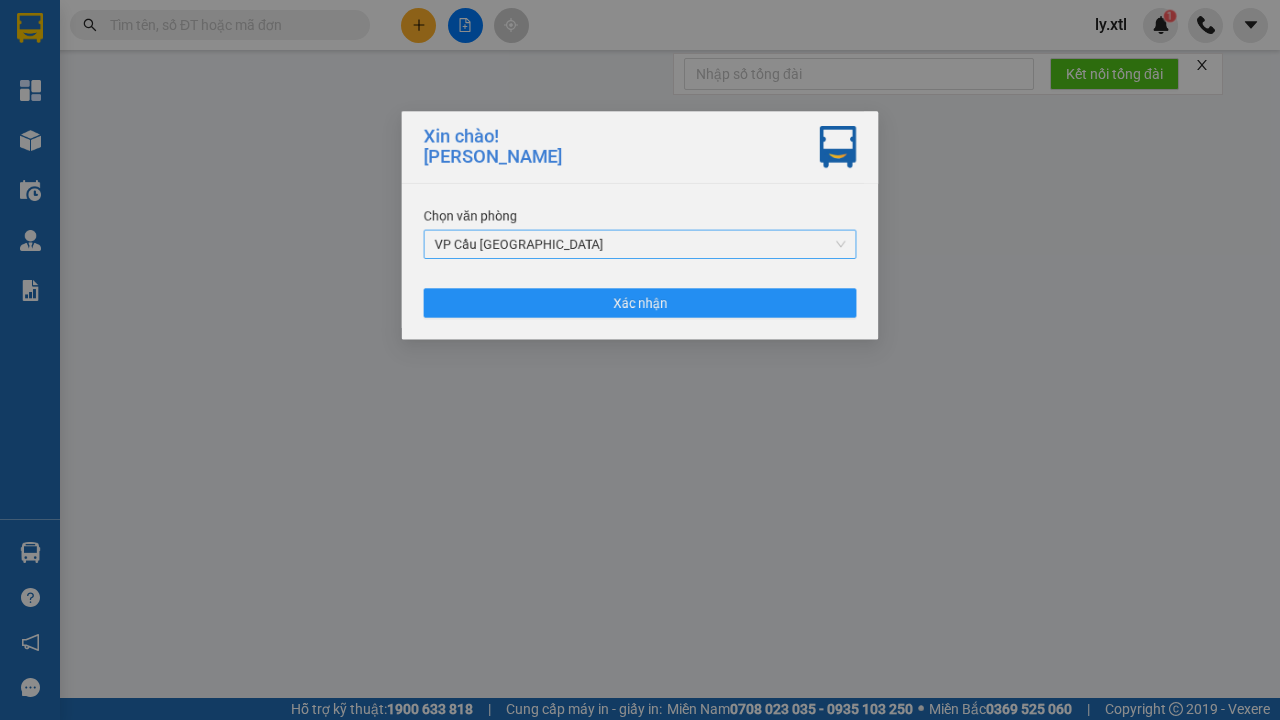 click on "VP Cầu [GEOGRAPHIC_DATA]" at bounding box center [640, 245] 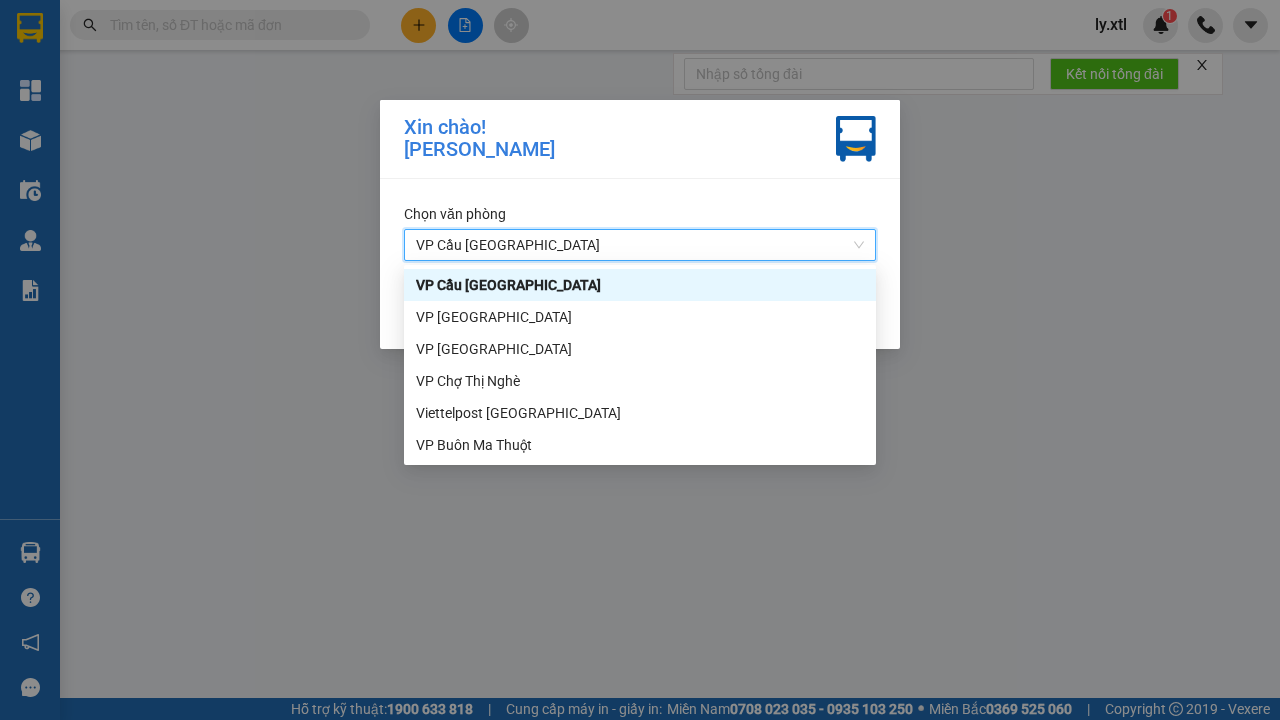 click on "Xác nhận" at bounding box center [640, 309] 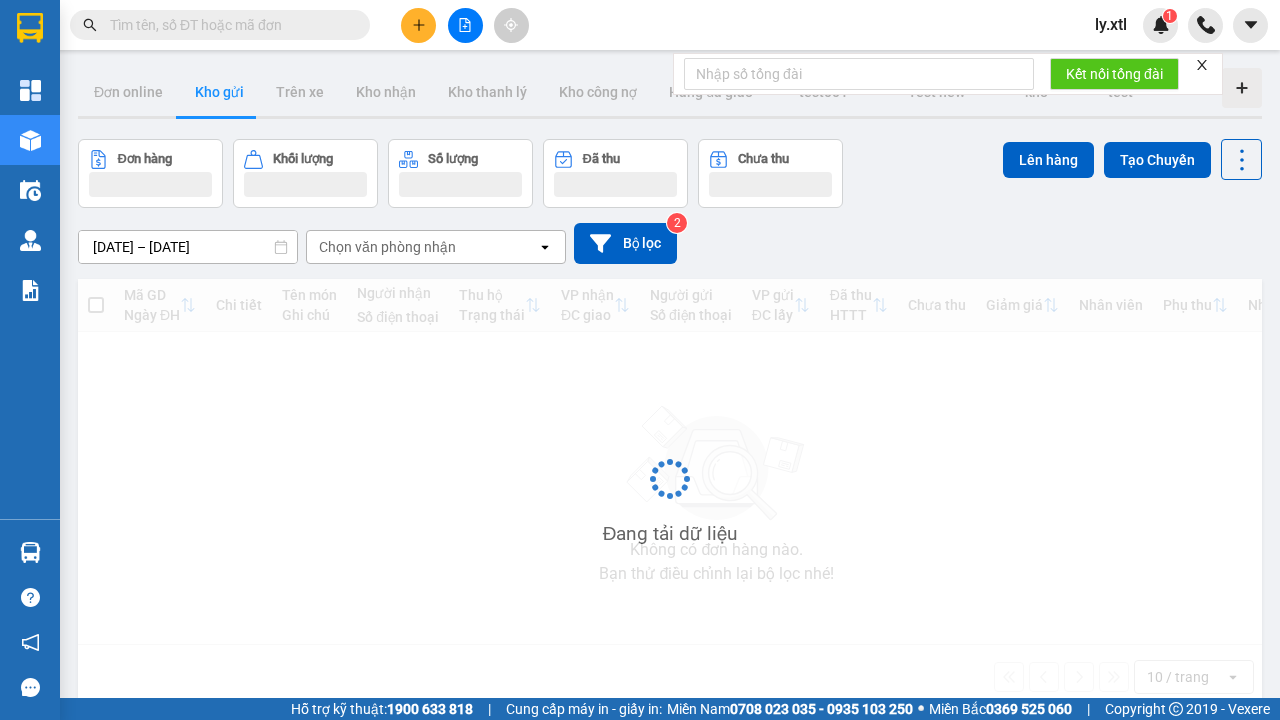click 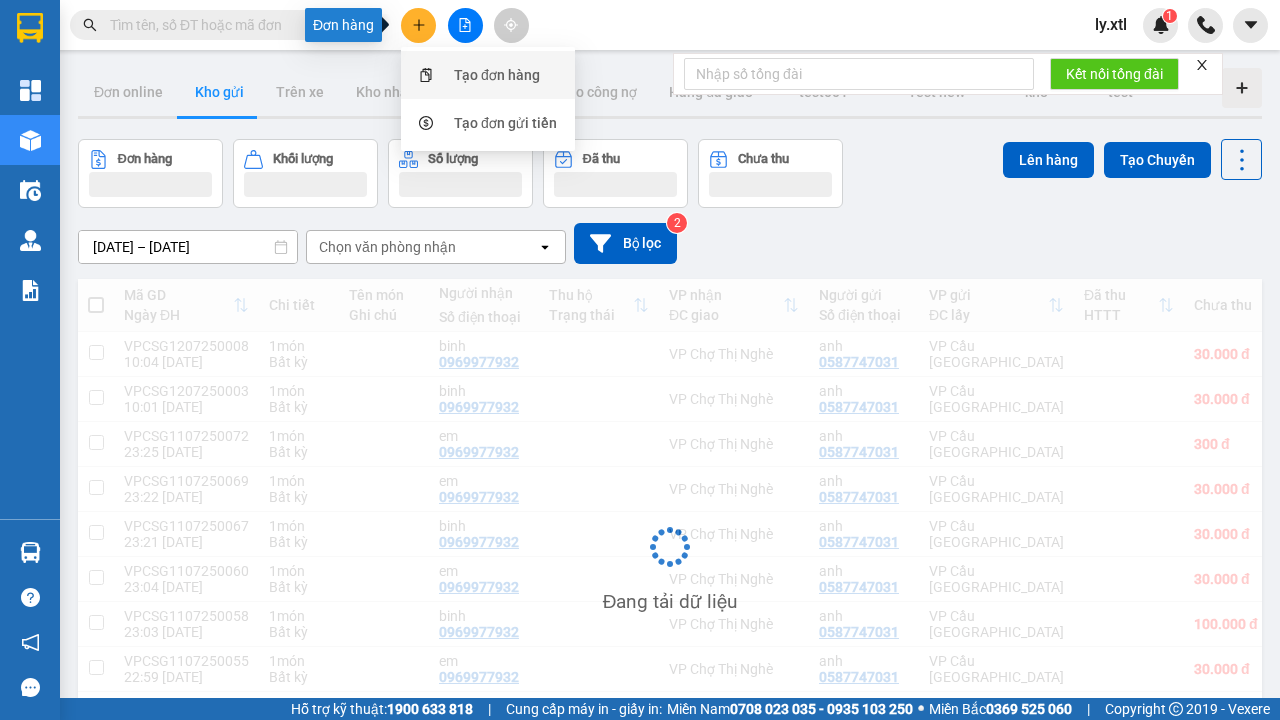 click on "Tạo đơn hàng" at bounding box center (497, 75) 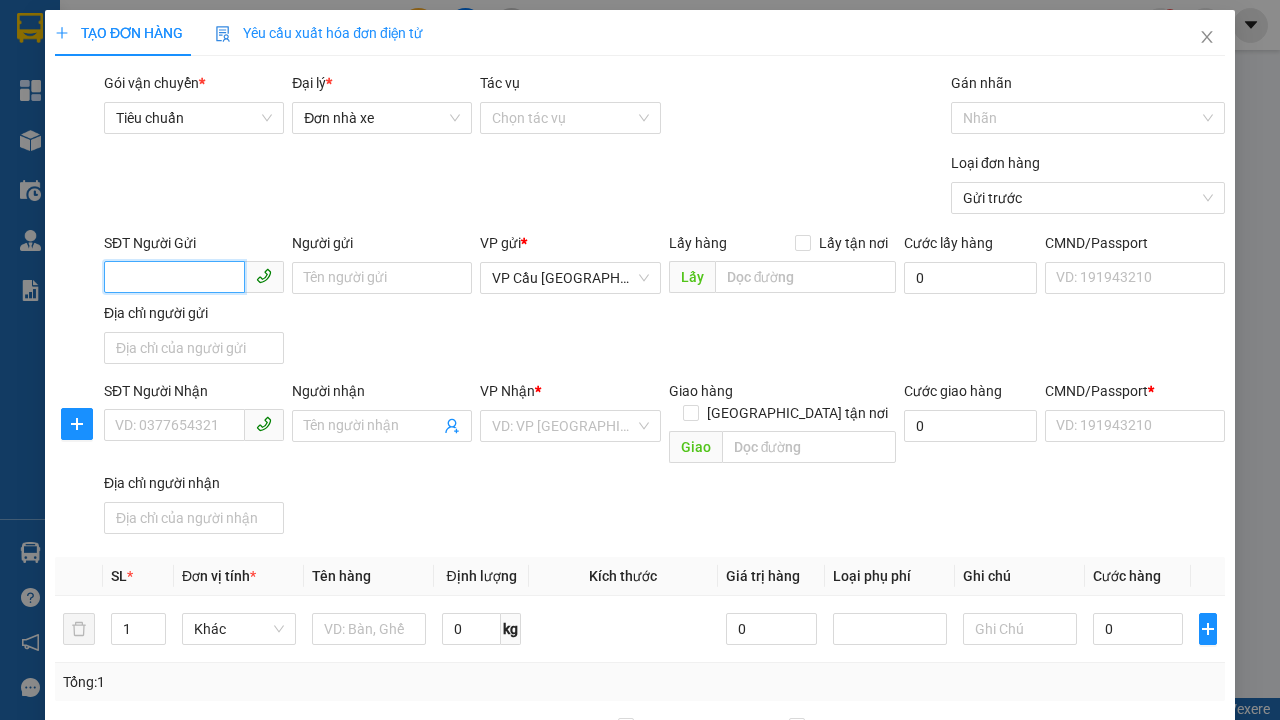 click on "SĐT Người Gửi" at bounding box center (174, 277) 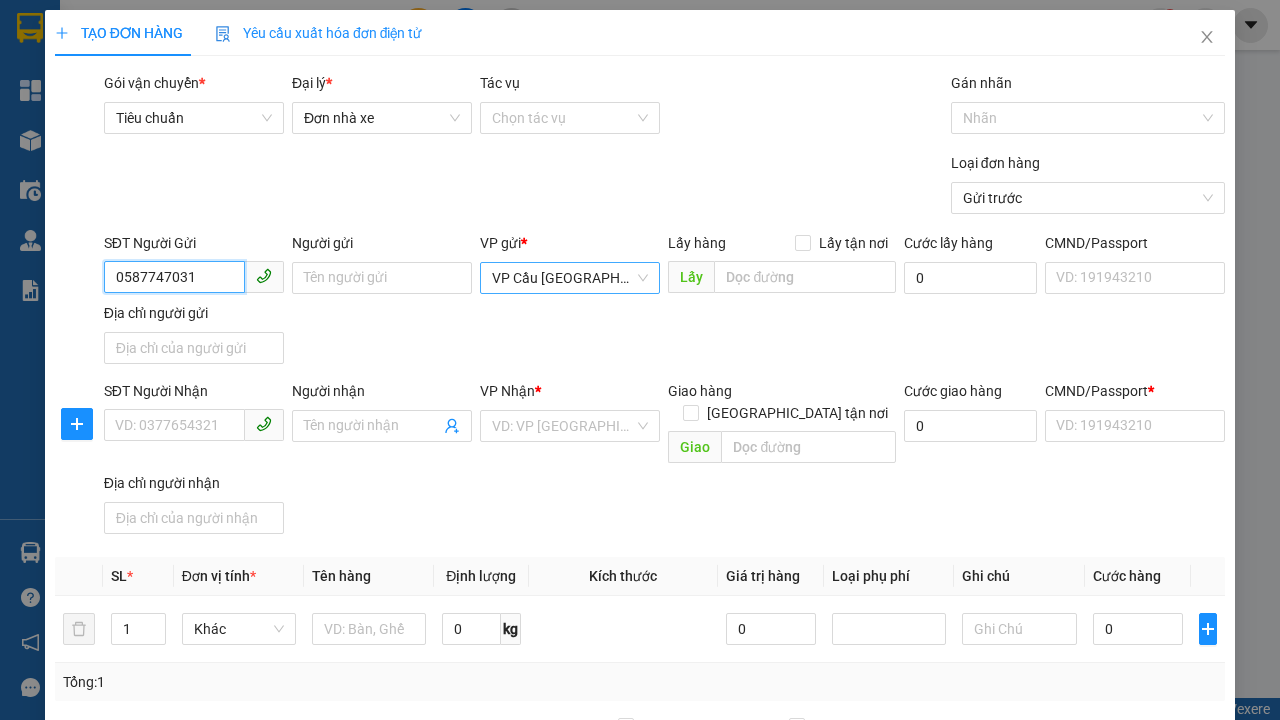 type on "0587747031" 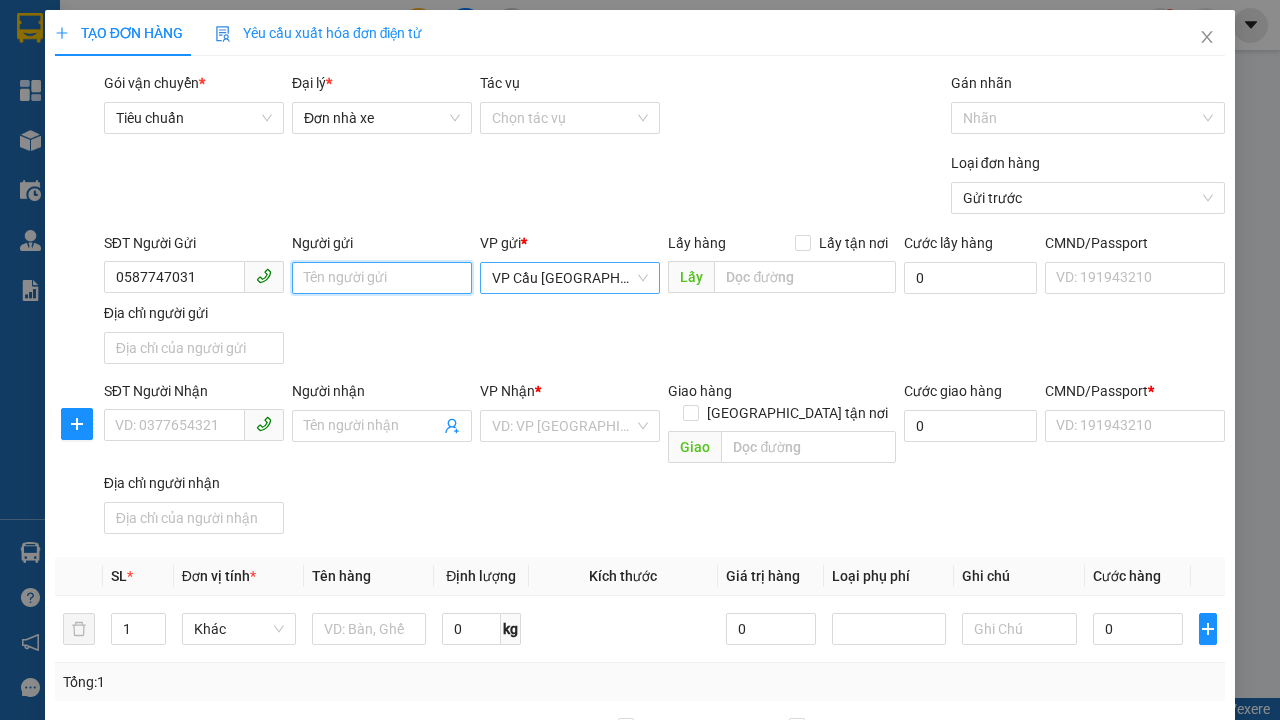 click on "Người gửi" at bounding box center (382, 278) 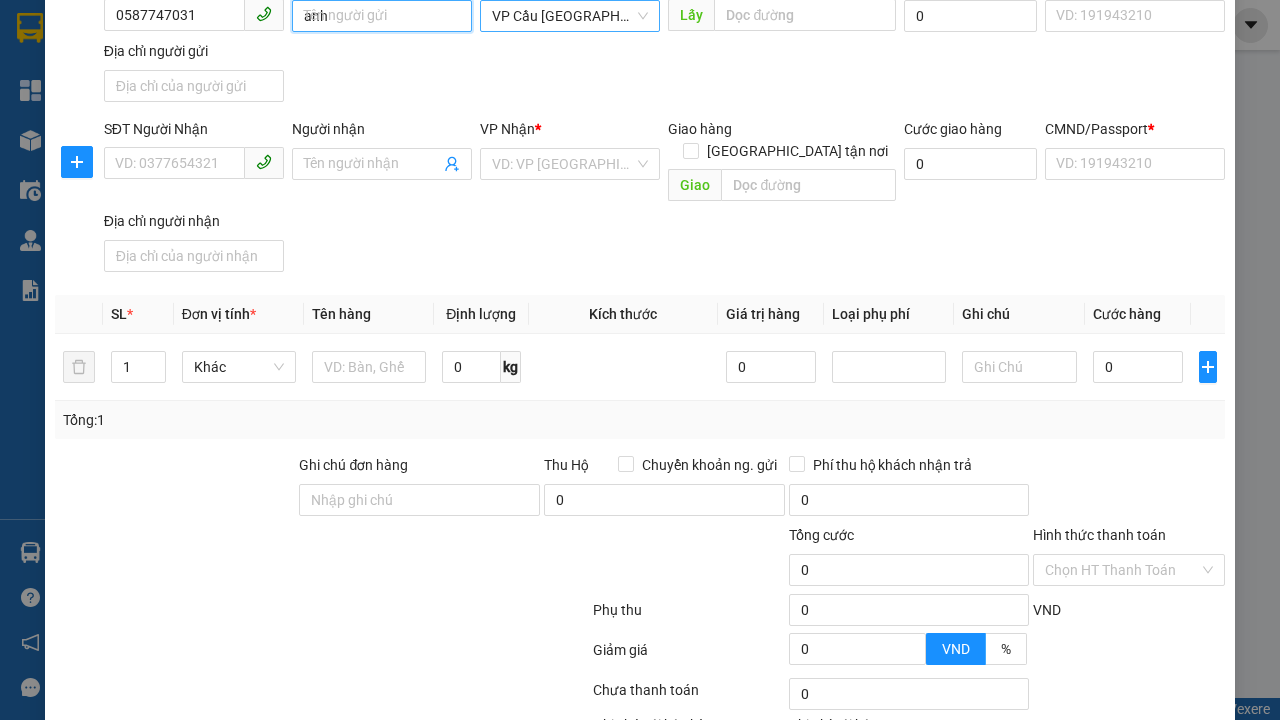 click on "VP Cầu [GEOGRAPHIC_DATA]" at bounding box center [570, 16] 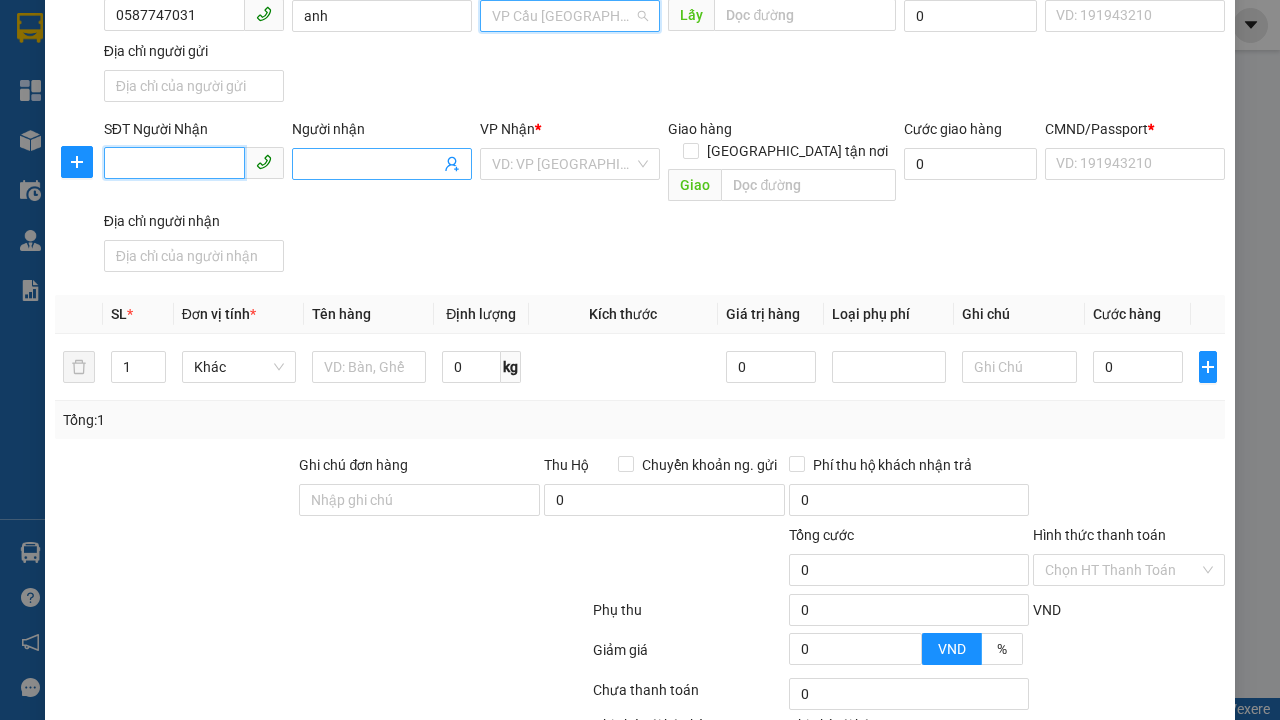 click on "SĐT Người Nhận" at bounding box center [174, 163] 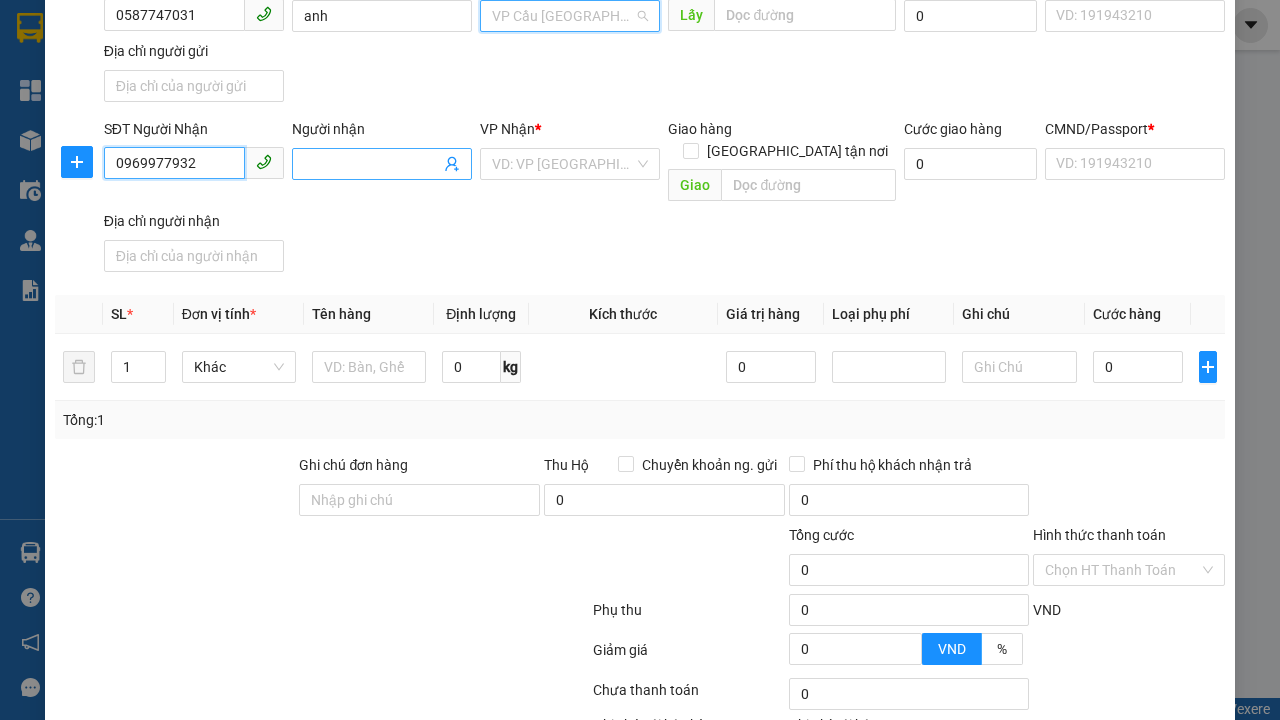 type on "0969977932" 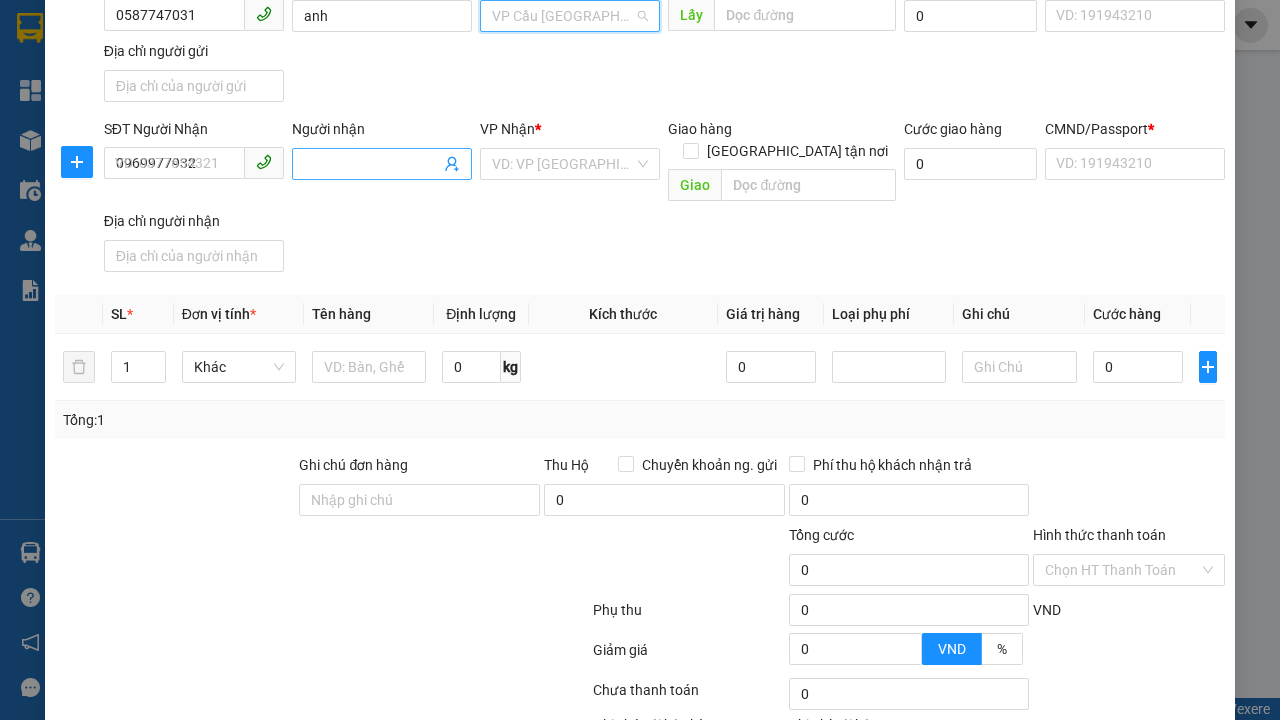 click on "Người nhận" at bounding box center (372, 164) 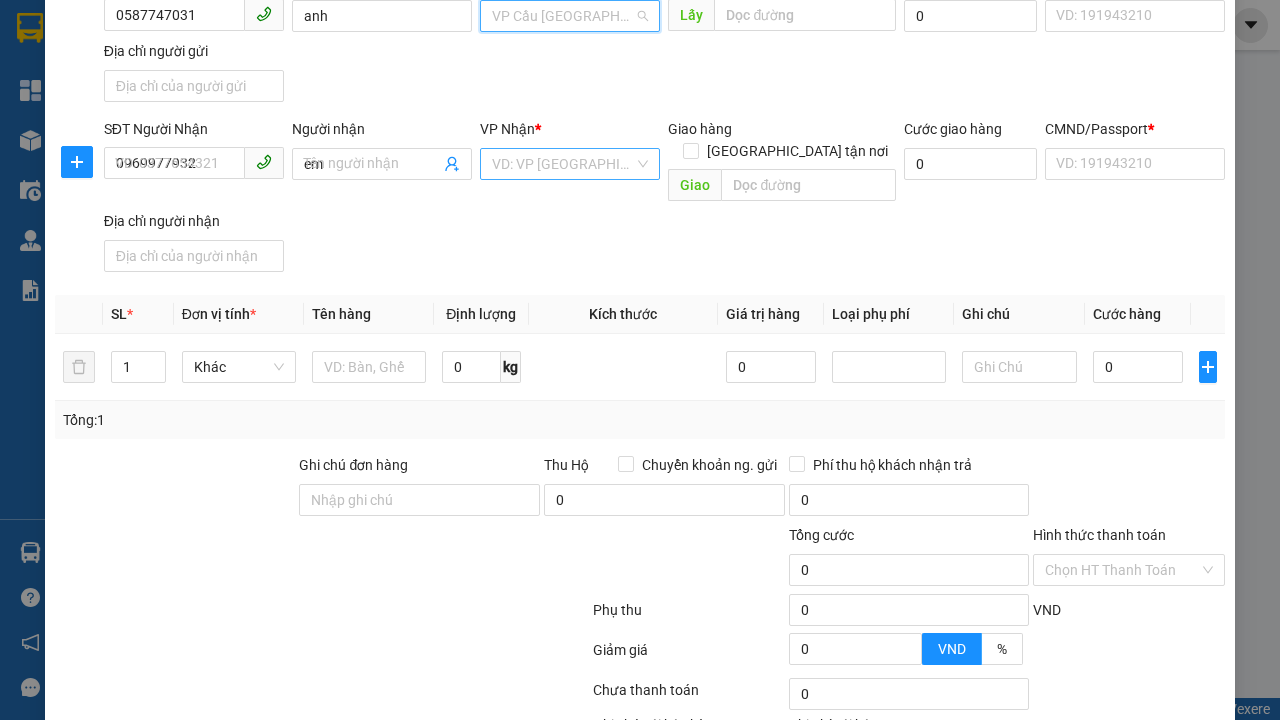 type on "em" 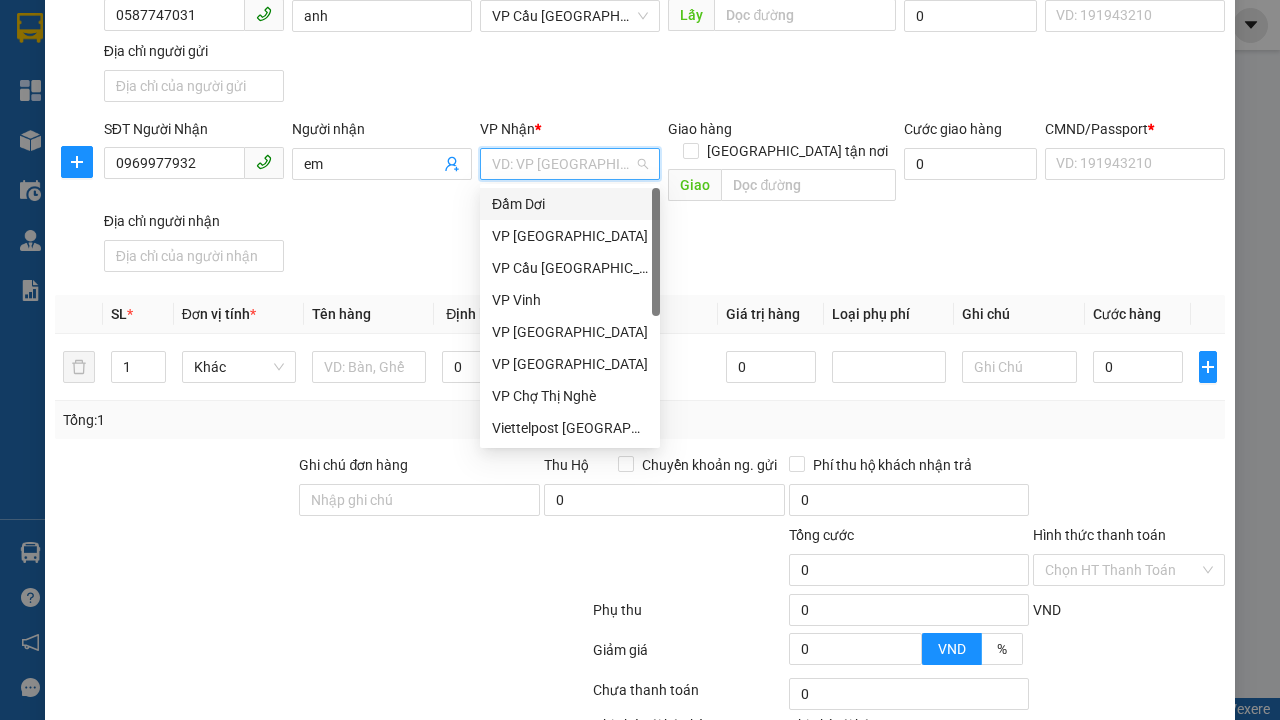 click on "VP Chợ Thị Nghè" at bounding box center [570, 396] 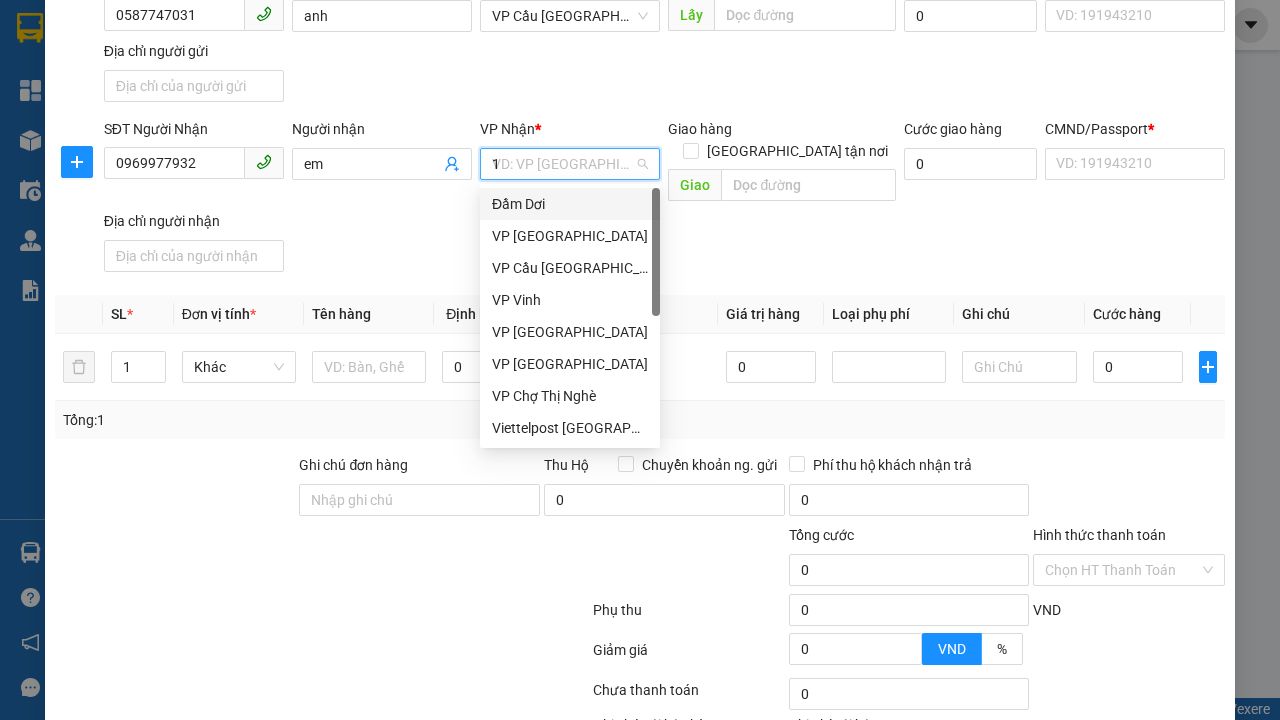 type on "1" 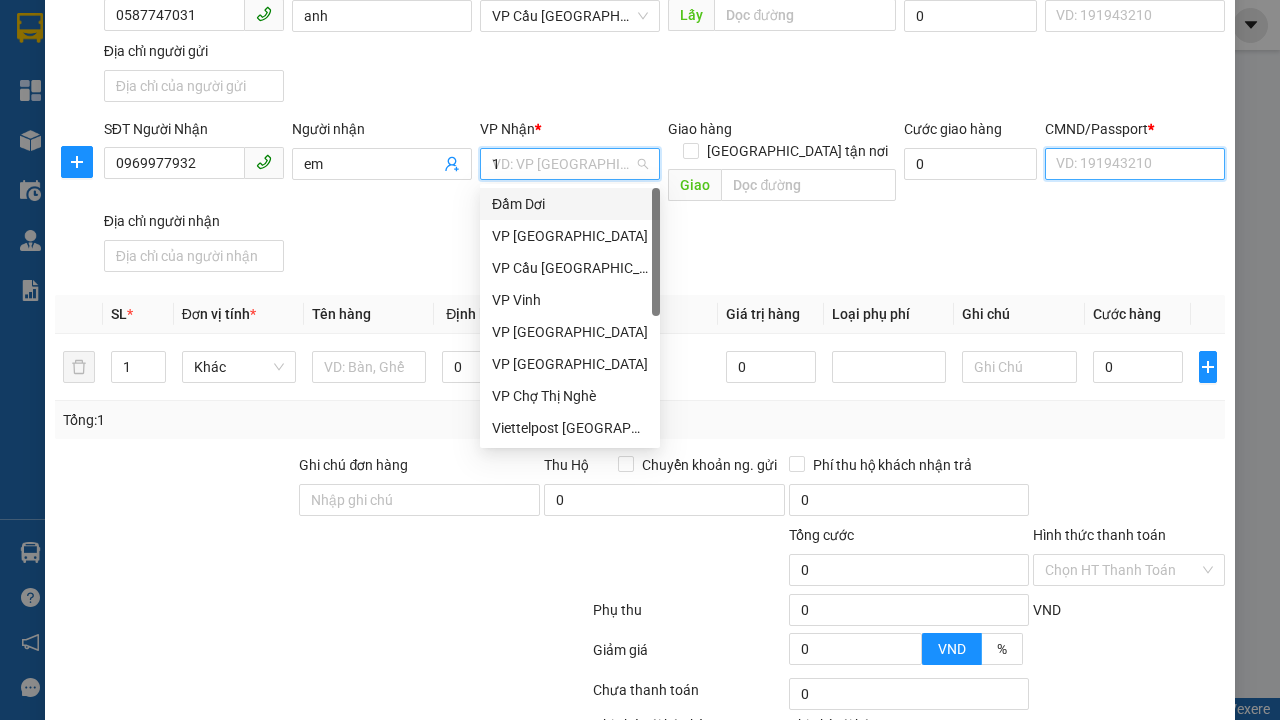 click on "CMND/Passport  *" at bounding box center [1135, 164] 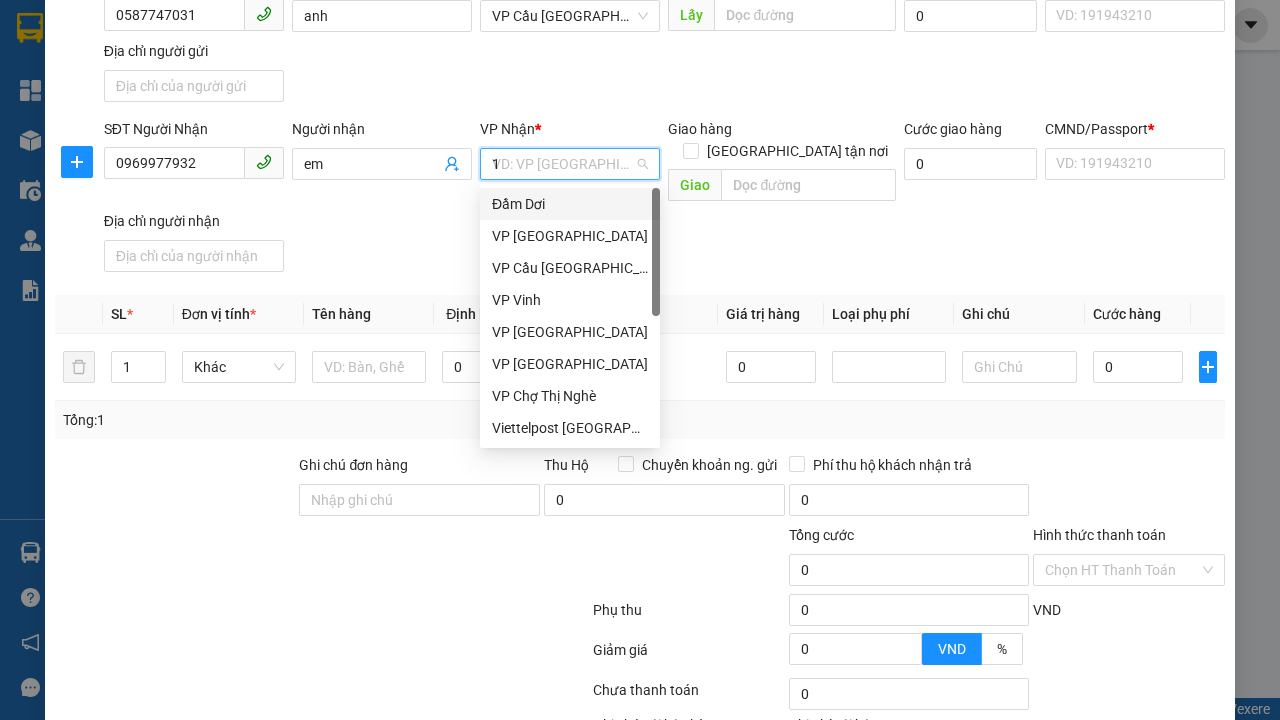 click on "SĐT Người Gửi 0587747031 Người gửi anh VP gửi  * VP Cầu [GEOGRAPHIC_DATA] Lấy hàng Lấy tận nơi Lấy Cước lấy hàng 0 CMND/Passport VD: [PASSPORT] Địa chỉ người gửi" at bounding box center (664, 40) 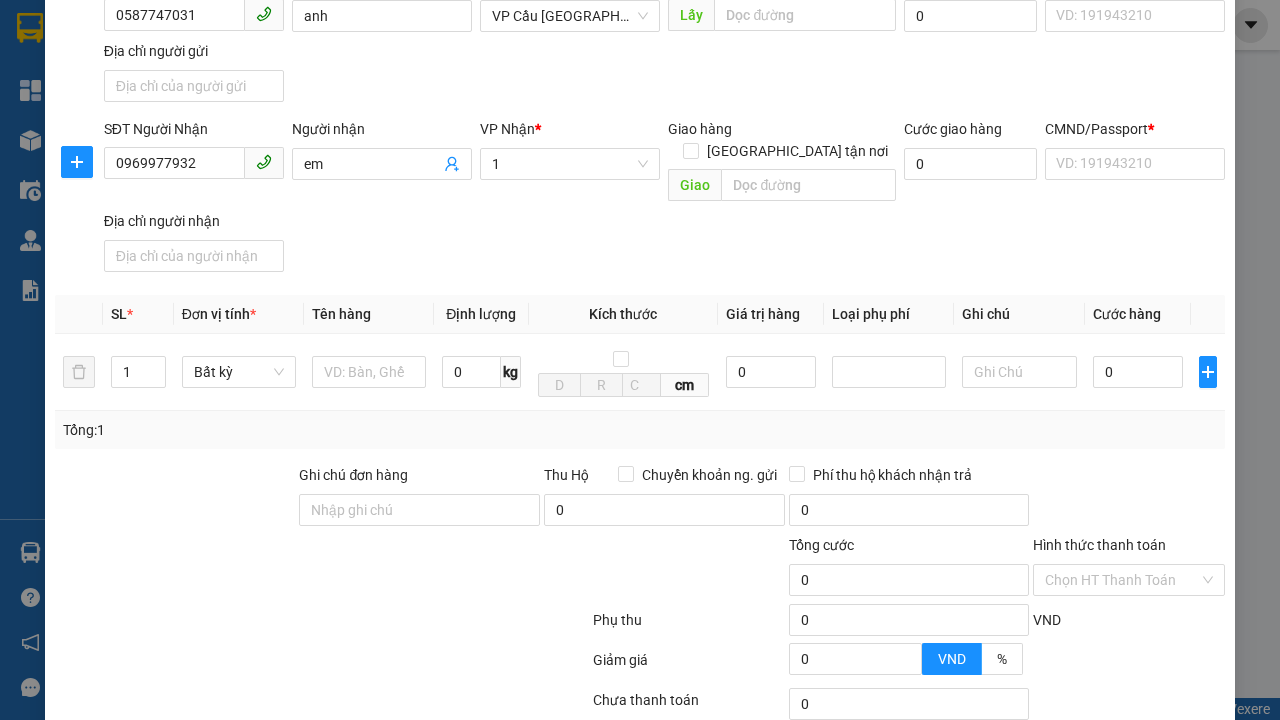scroll, scrollTop: 232, scrollLeft: 0, axis: vertical 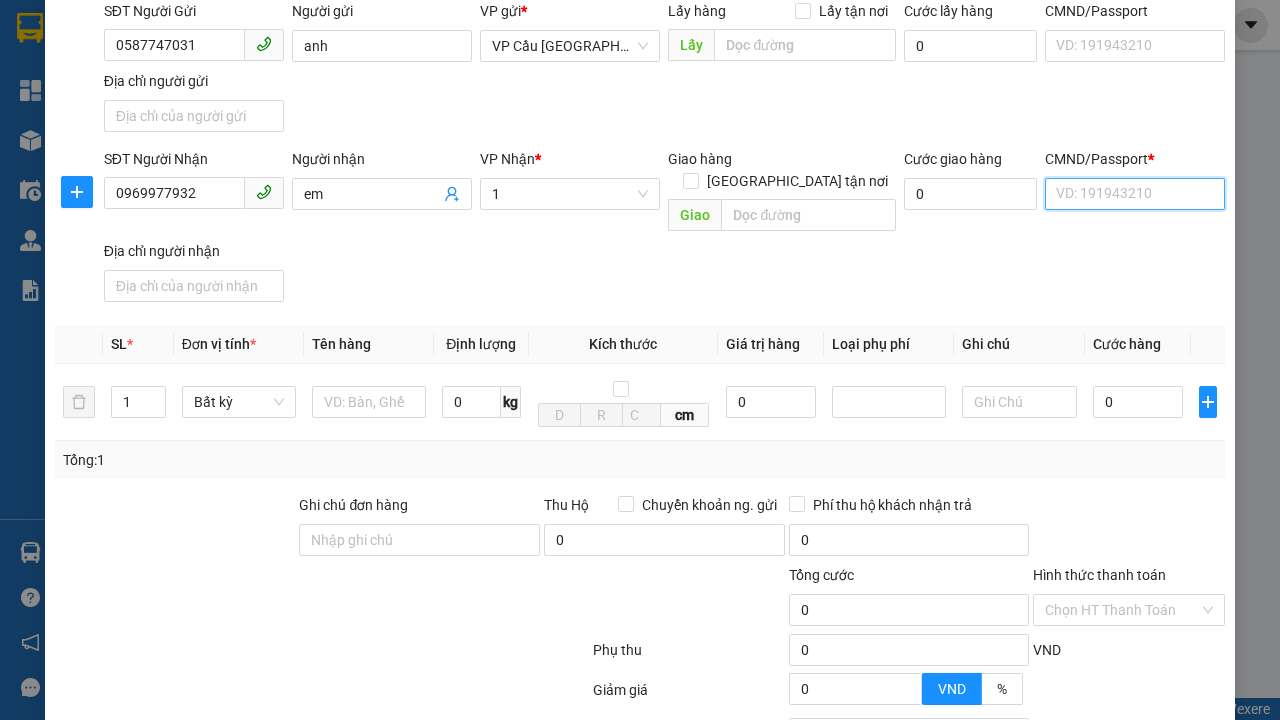 click on "CMND/Passport  *" at bounding box center [1135, 194] 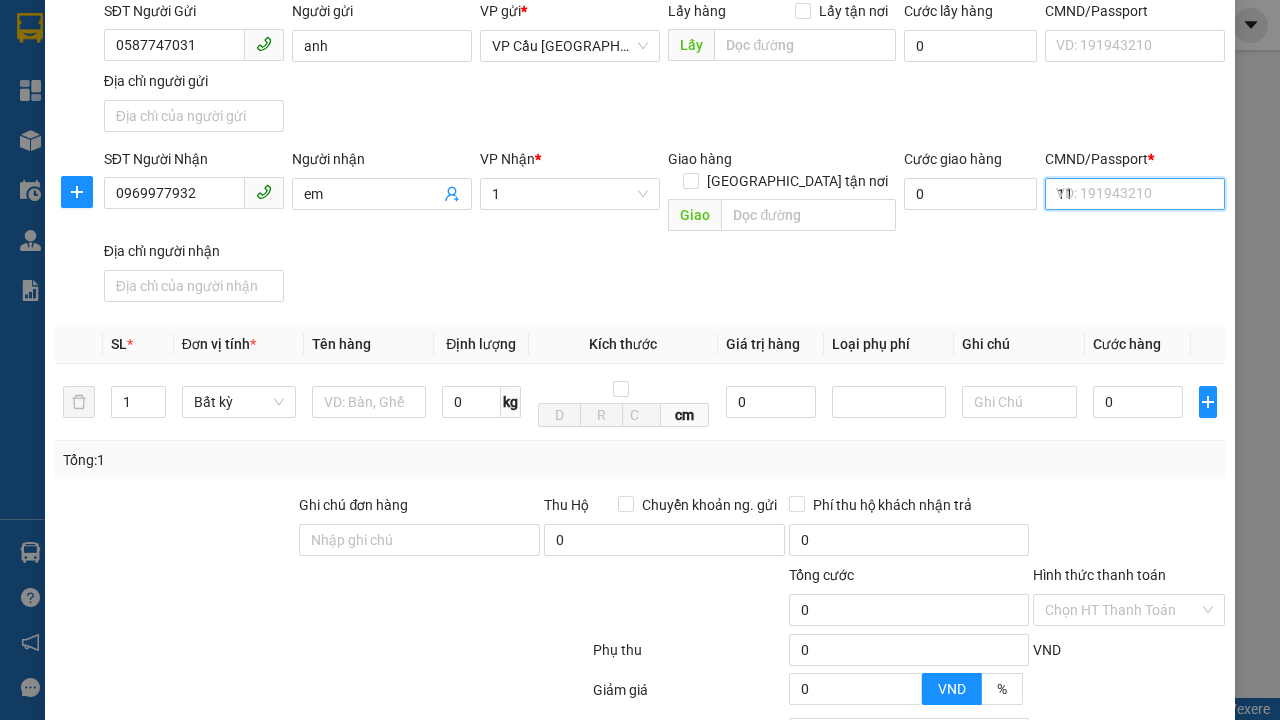 type on "11" 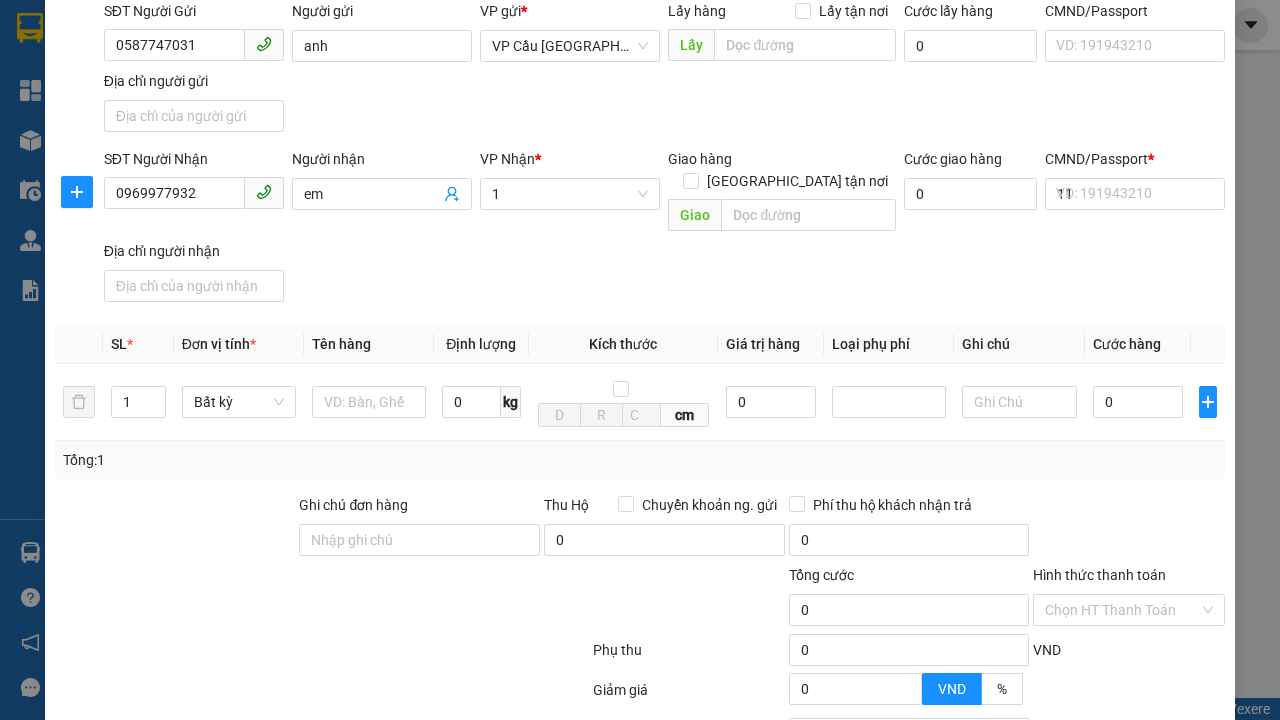 click on "SĐT Người Nhận 0969977932 Người nhận em VP Nhận  * 1 Giao hàng [GEOGRAPHIC_DATA] tận nơi Giao Cước giao hàng 0 CMND/Passport  * 11 VD: [PASSPORT] Địa chỉ người nhận" at bounding box center (664, 229) 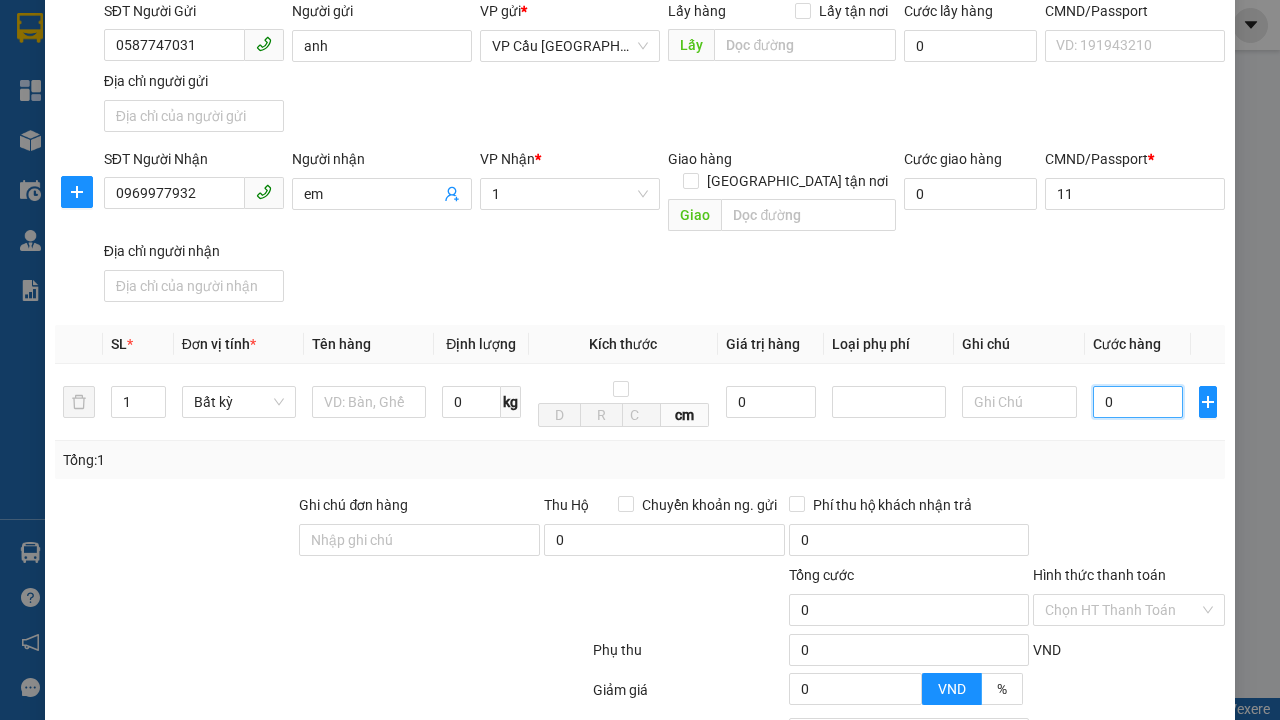 click on "0" at bounding box center [1138, 402] 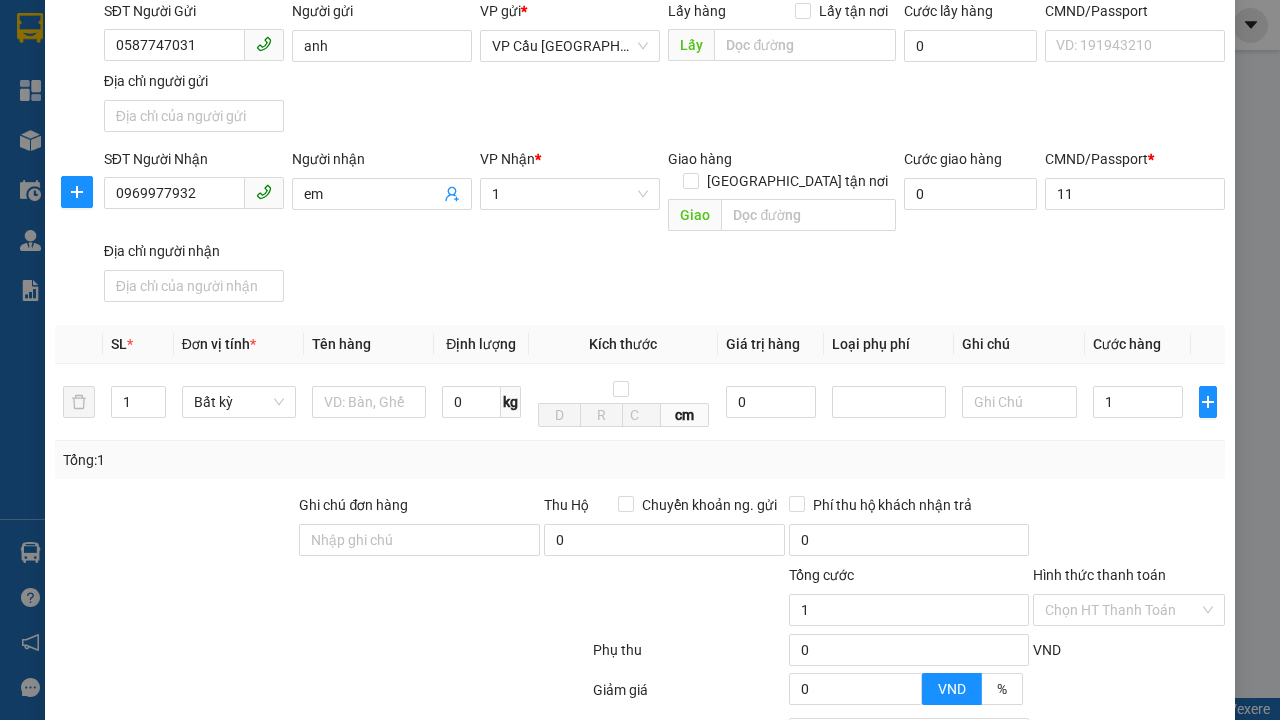 click on "Ghi chú" at bounding box center (1019, 344) 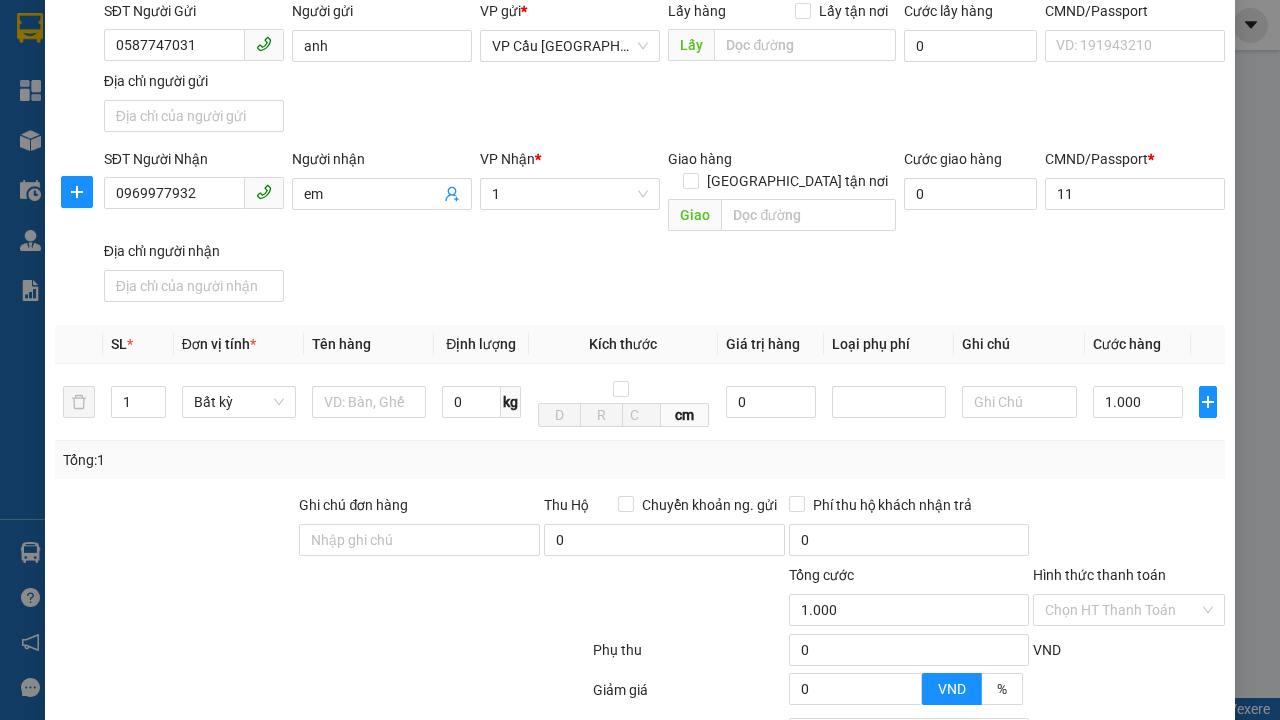type on "300" 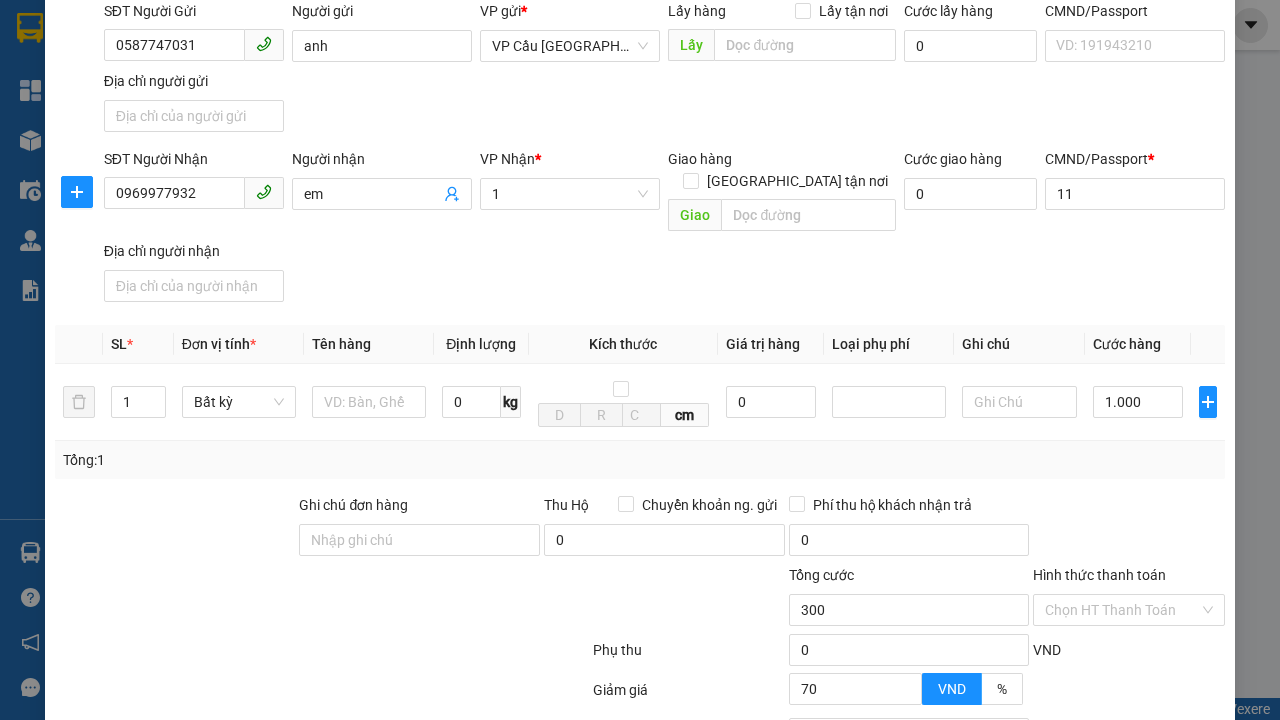click on "[PERSON_NAME]" at bounding box center (1027, 847) 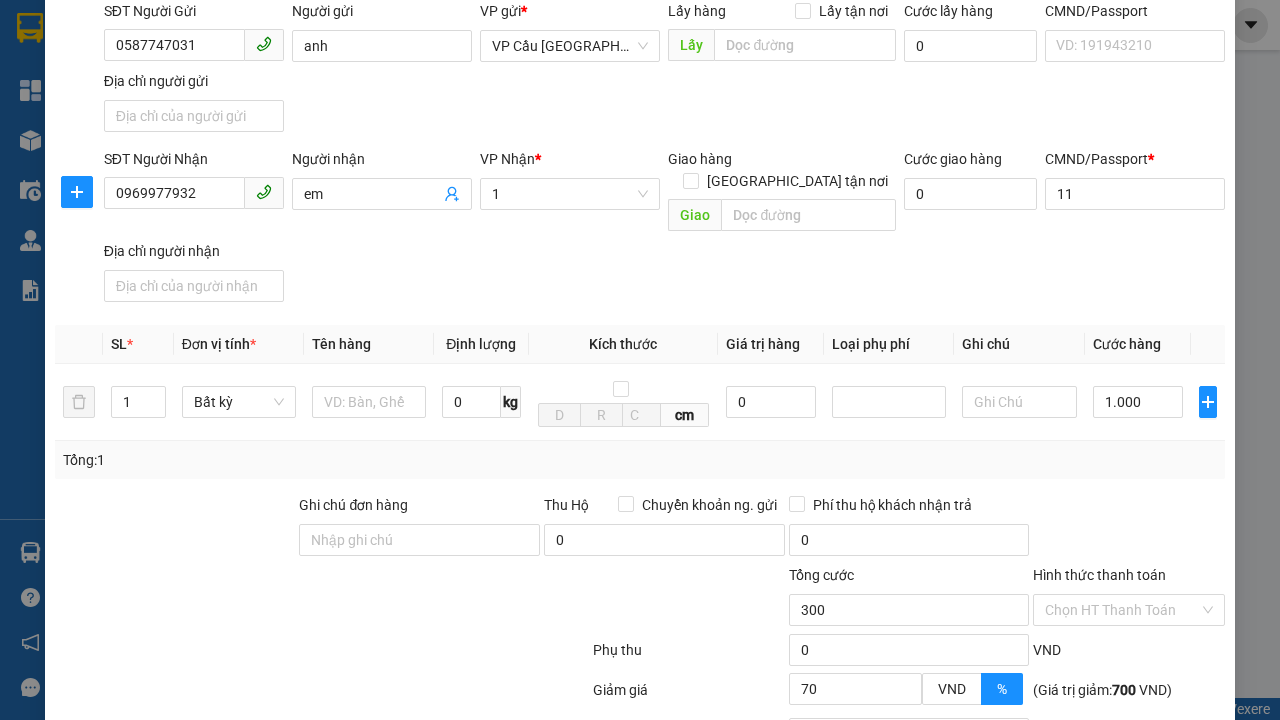 click 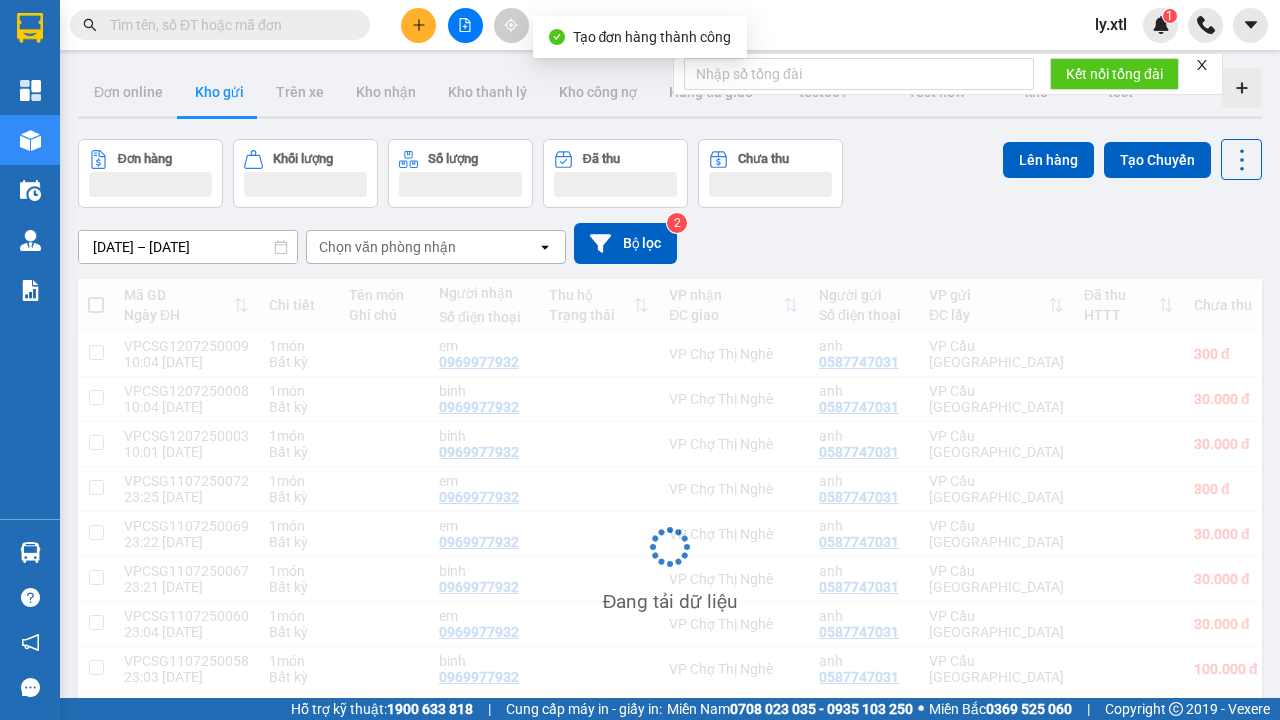 scroll, scrollTop: 3, scrollLeft: 0, axis: vertical 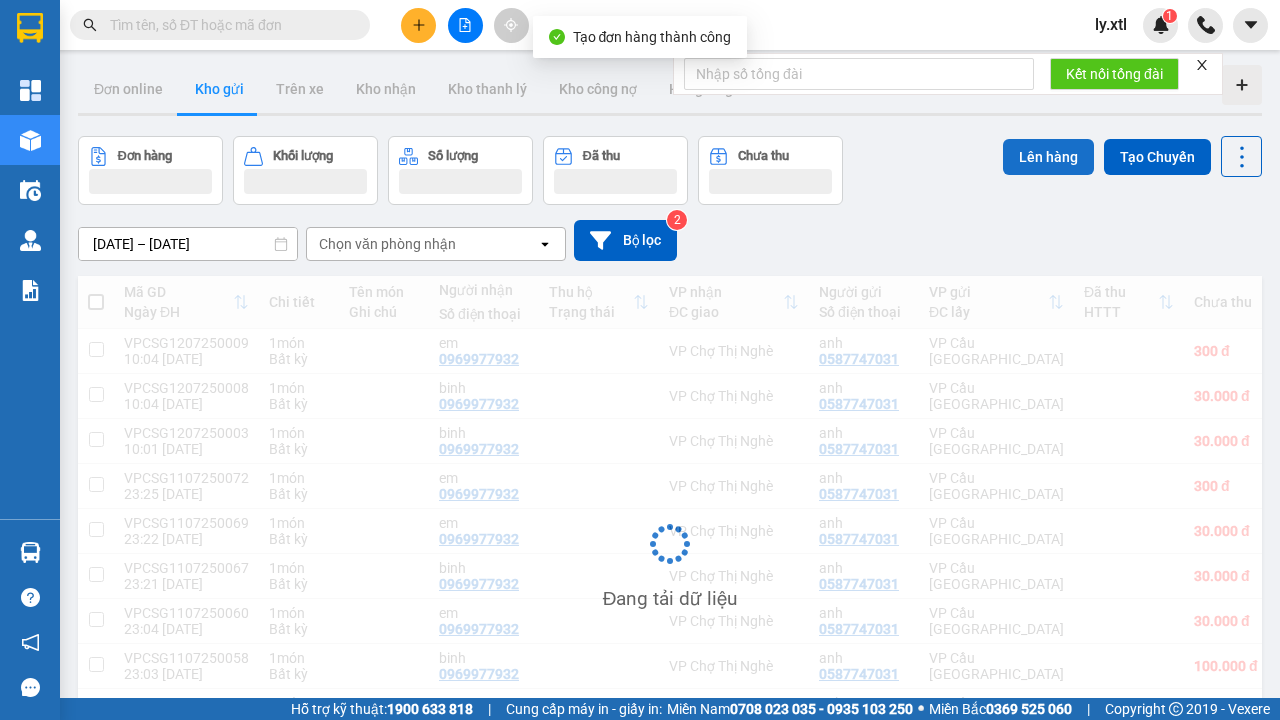 click at bounding box center (96, 349) 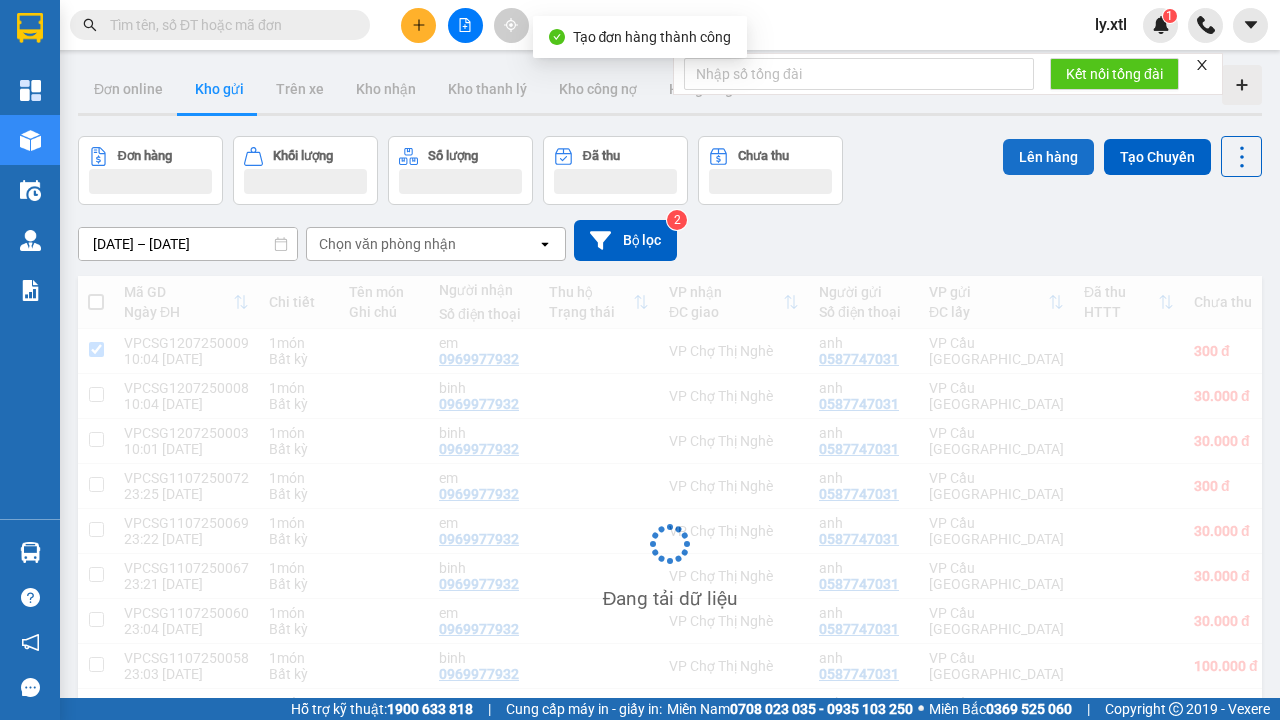 checkbox on "true" 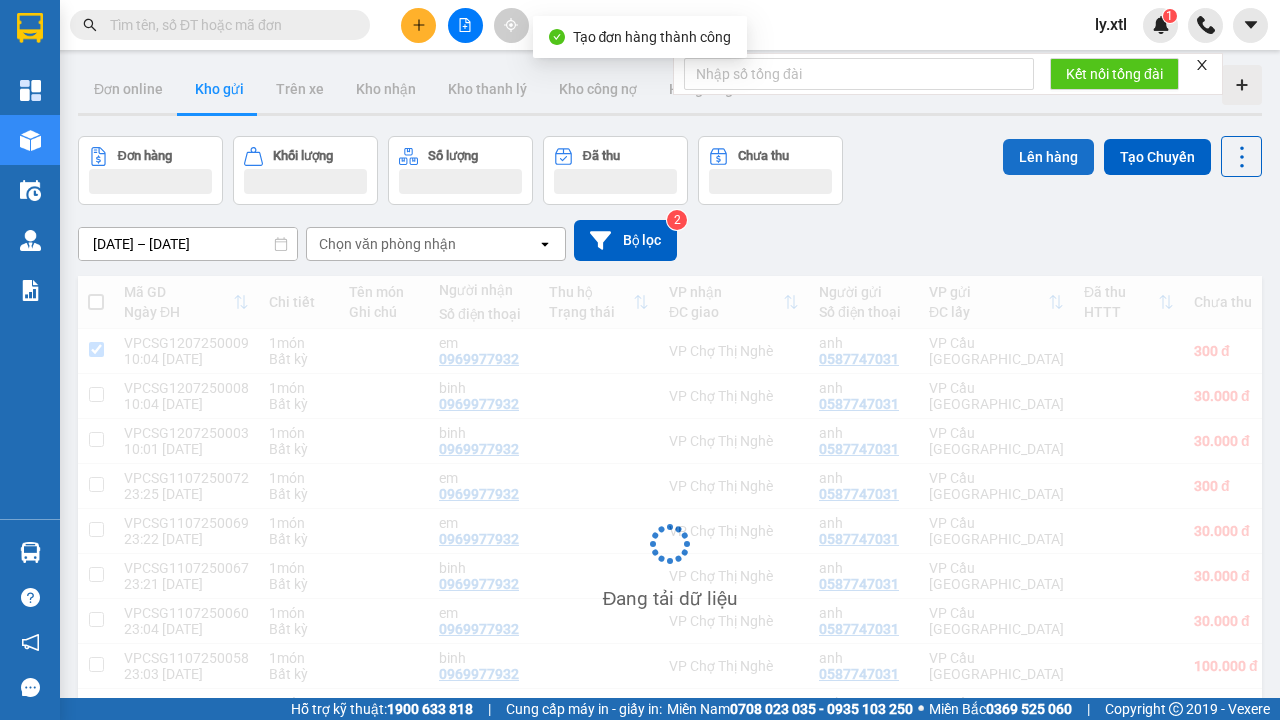 click on "Lên hàng" at bounding box center [1048, 157] 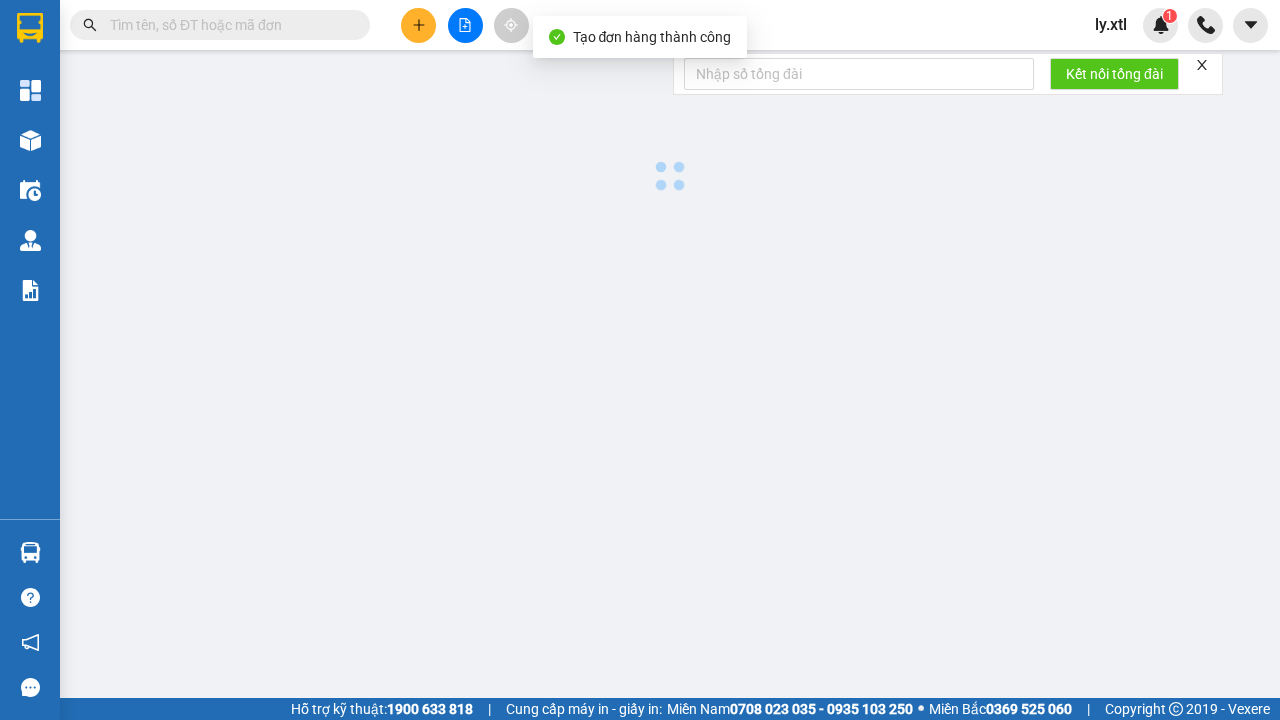 scroll, scrollTop: 0, scrollLeft: 0, axis: both 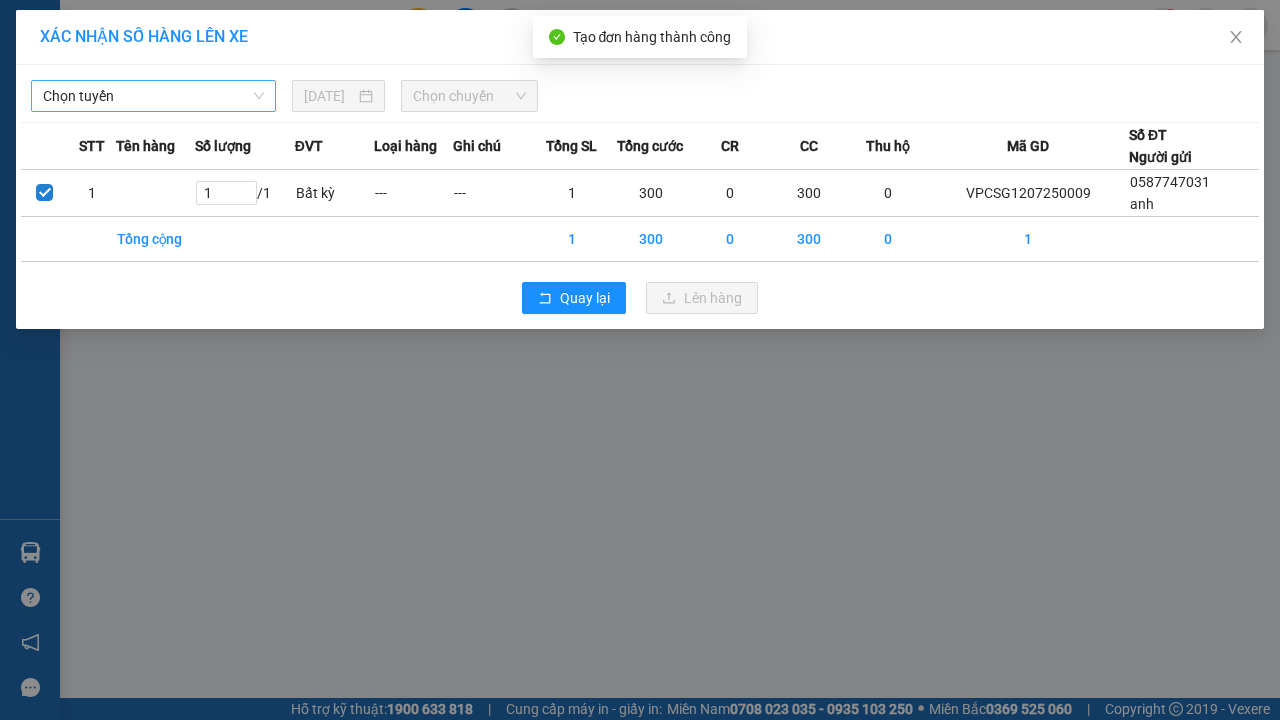 click on "Chọn tuyến" at bounding box center (153, 96) 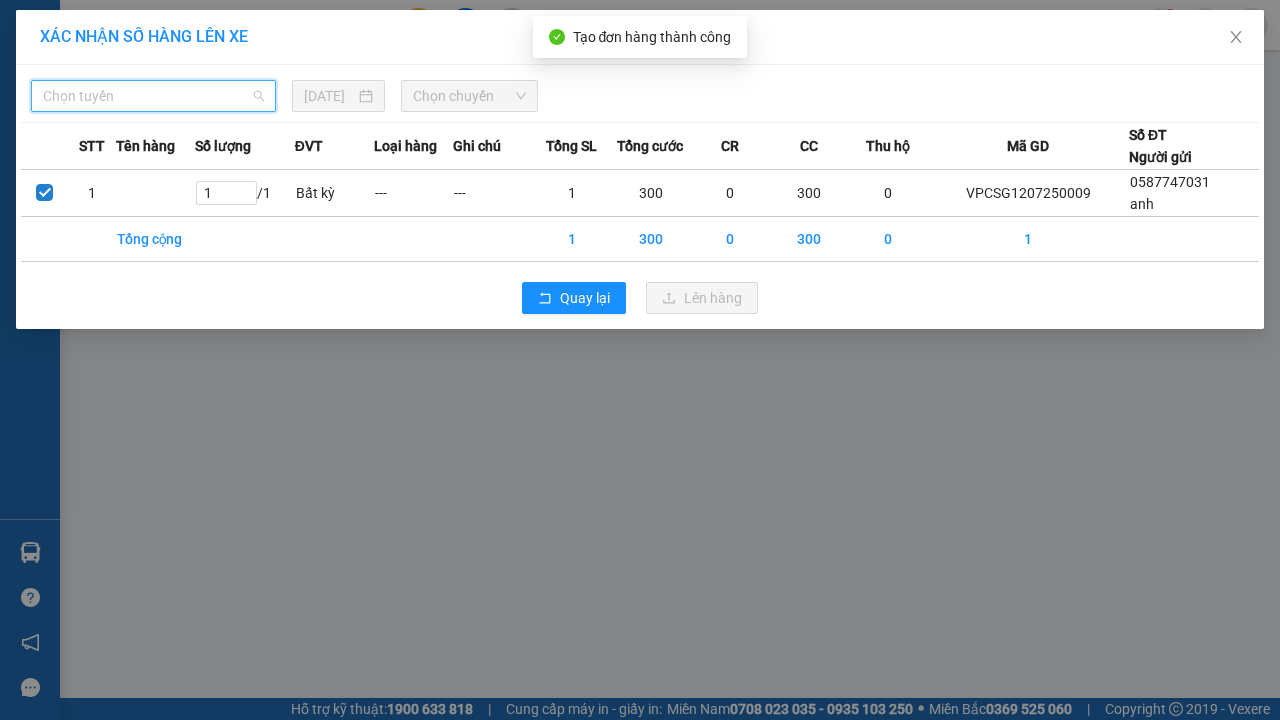 click on "LHP - ĐBP - [PERSON_NAME] - [GEOGRAPHIC_DATA]" at bounding box center [153, 328] 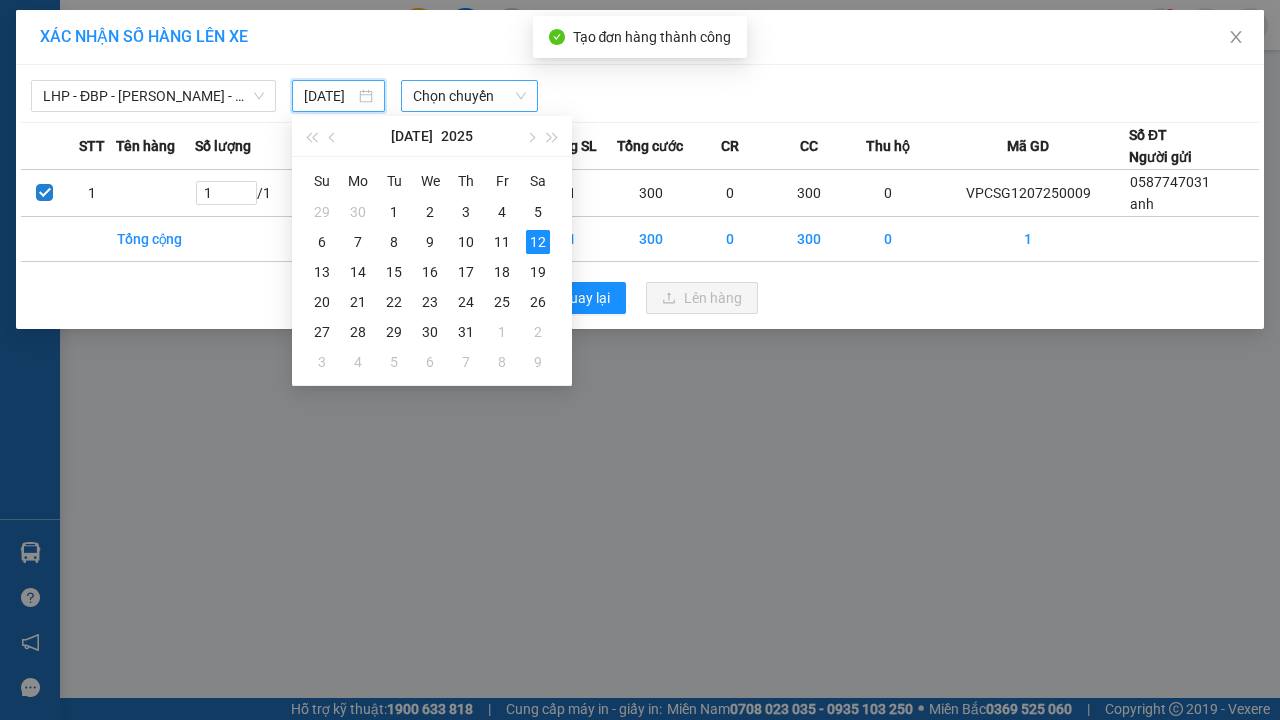 click on "12" at bounding box center (538, 242) 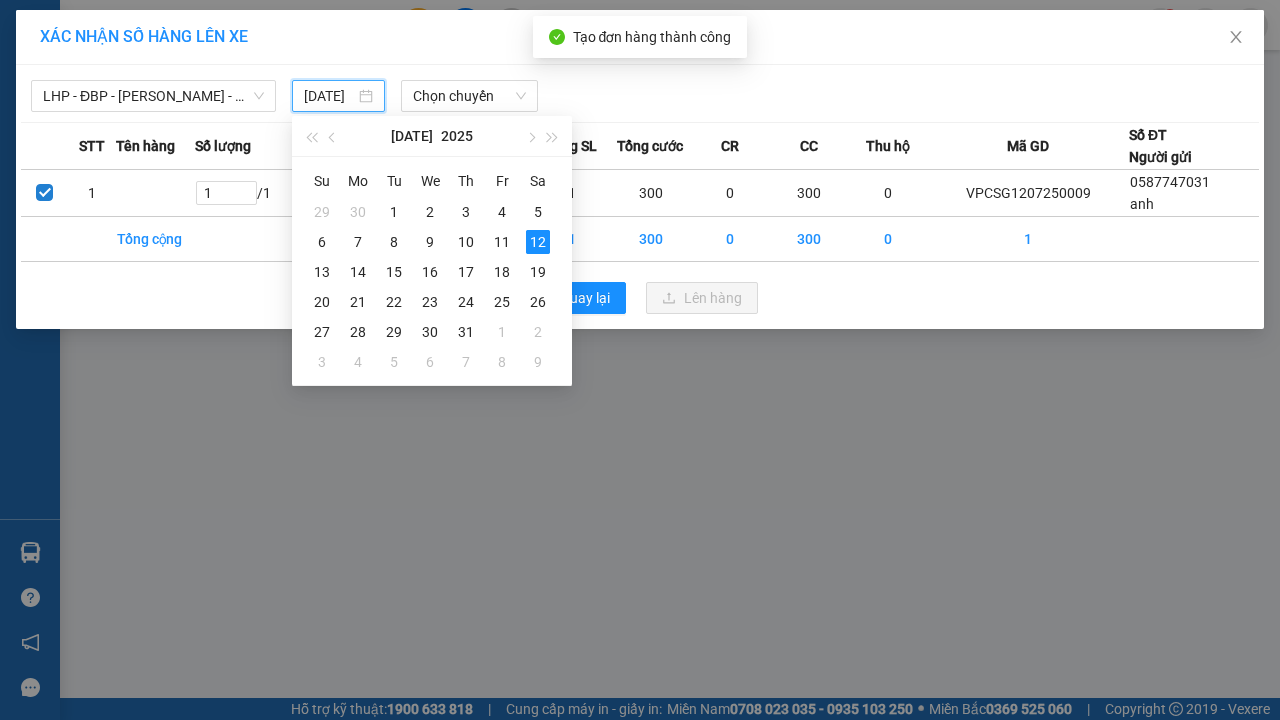 click on "Lên hàng" at bounding box center [713, 298] 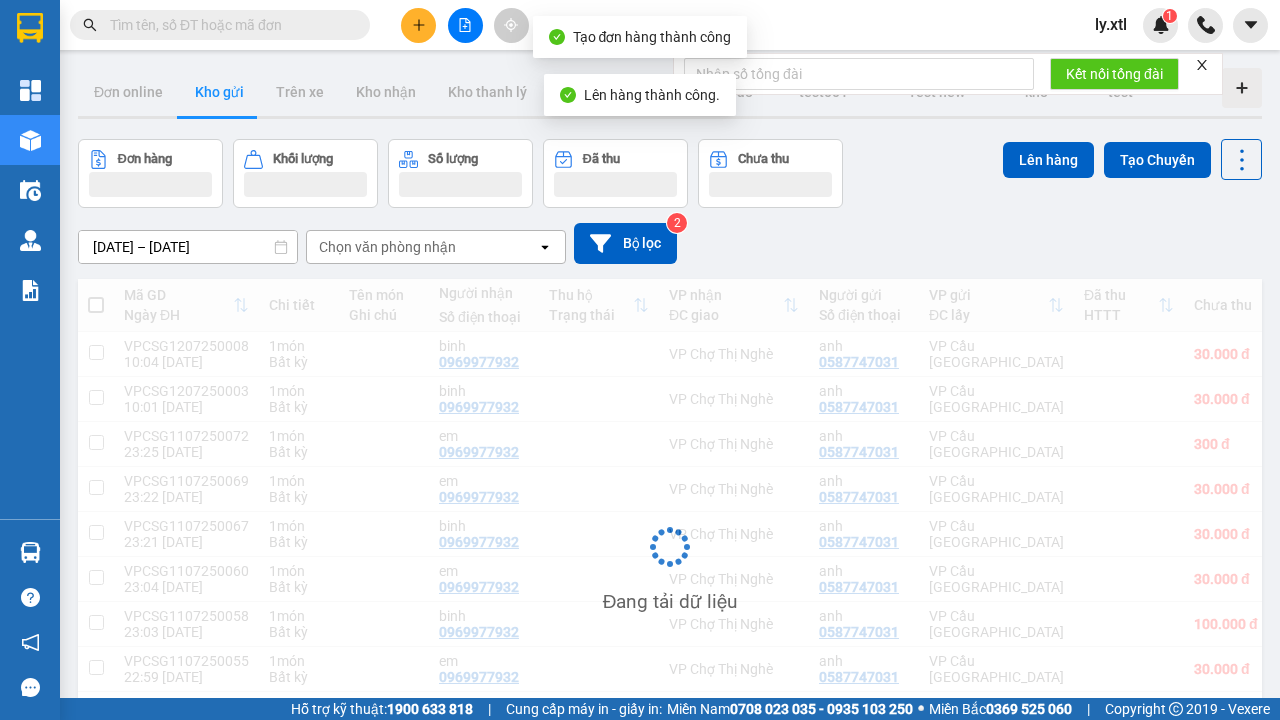 scroll, scrollTop: 68, scrollLeft: 0, axis: vertical 